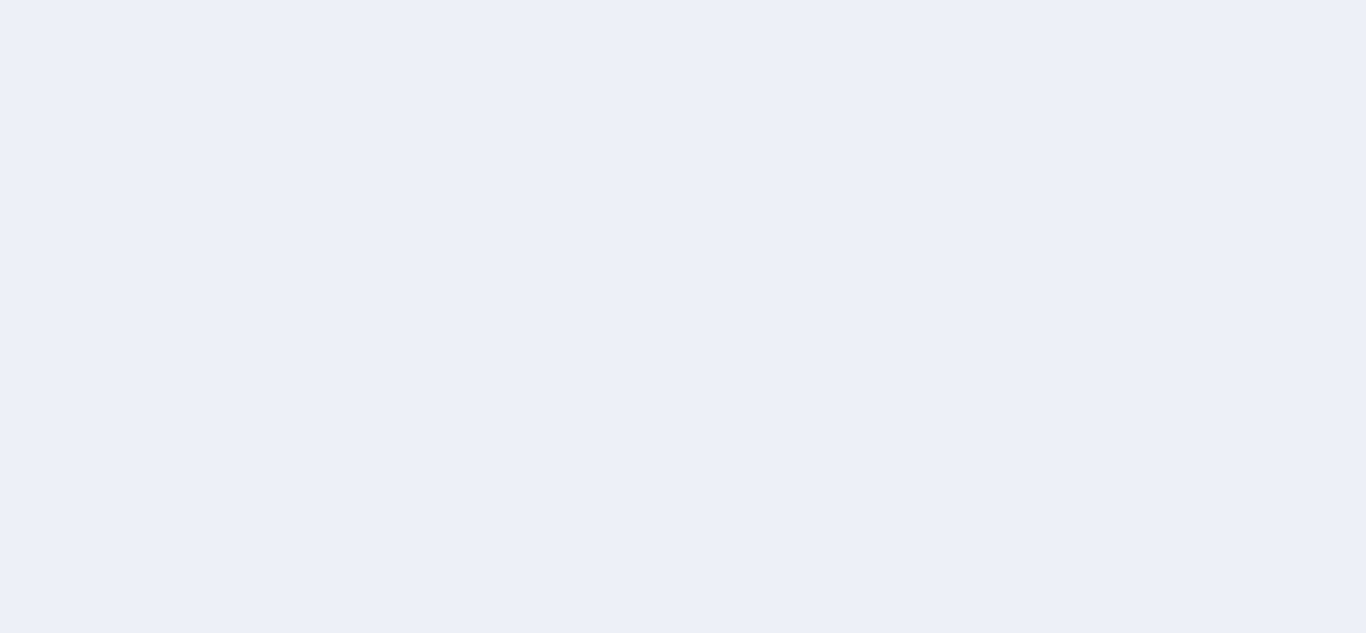 scroll, scrollTop: 0, scrollLeft: 0, axis: both 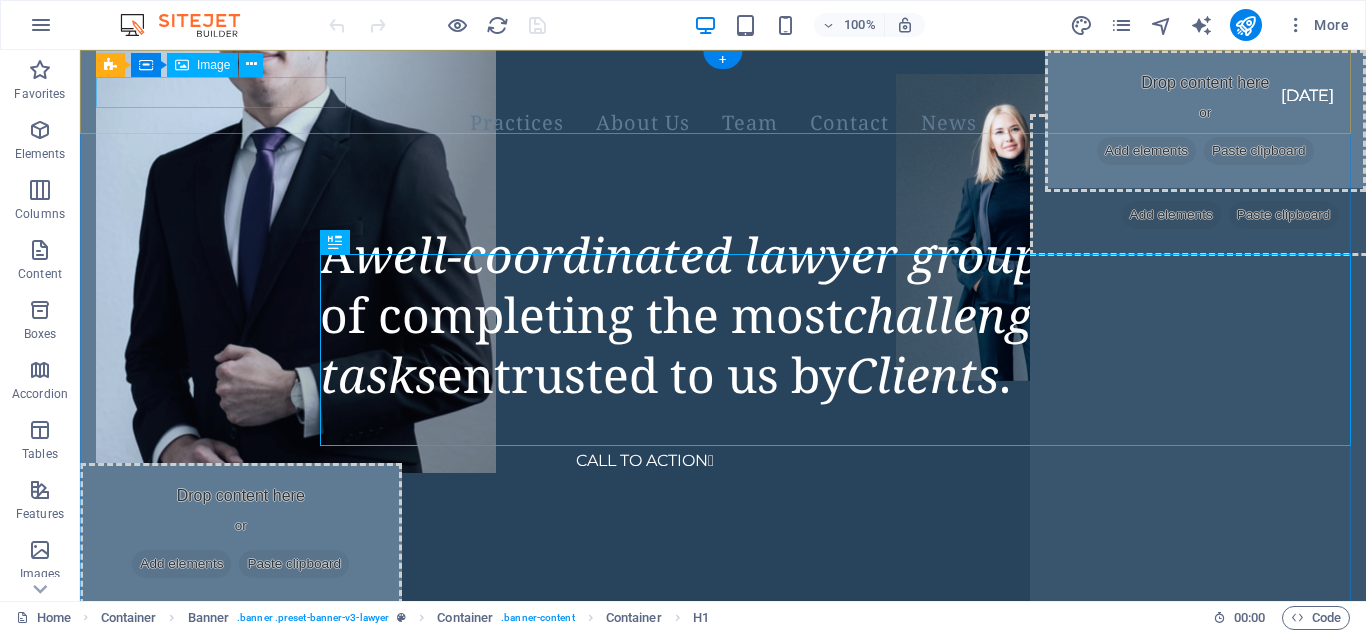 click at bounding box center (699, 81) 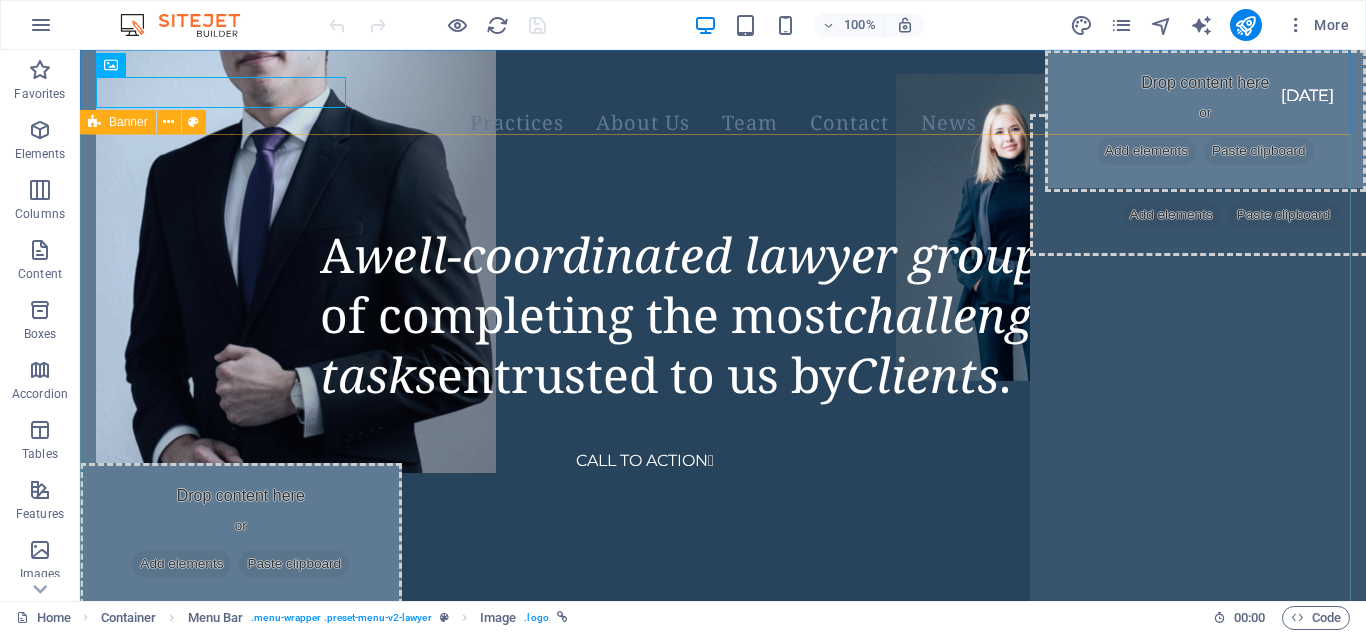 click on "Banner" at bounding box center (128, 122) 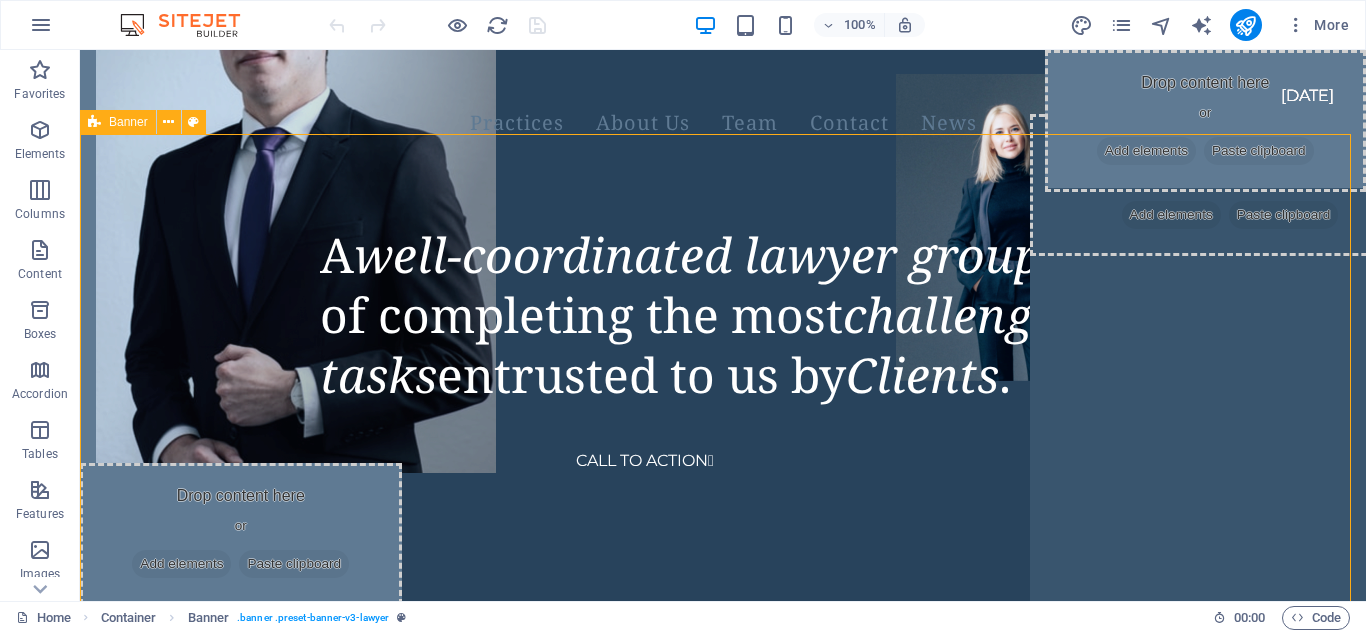 click on "Banner" at bounding box center [128, 122] 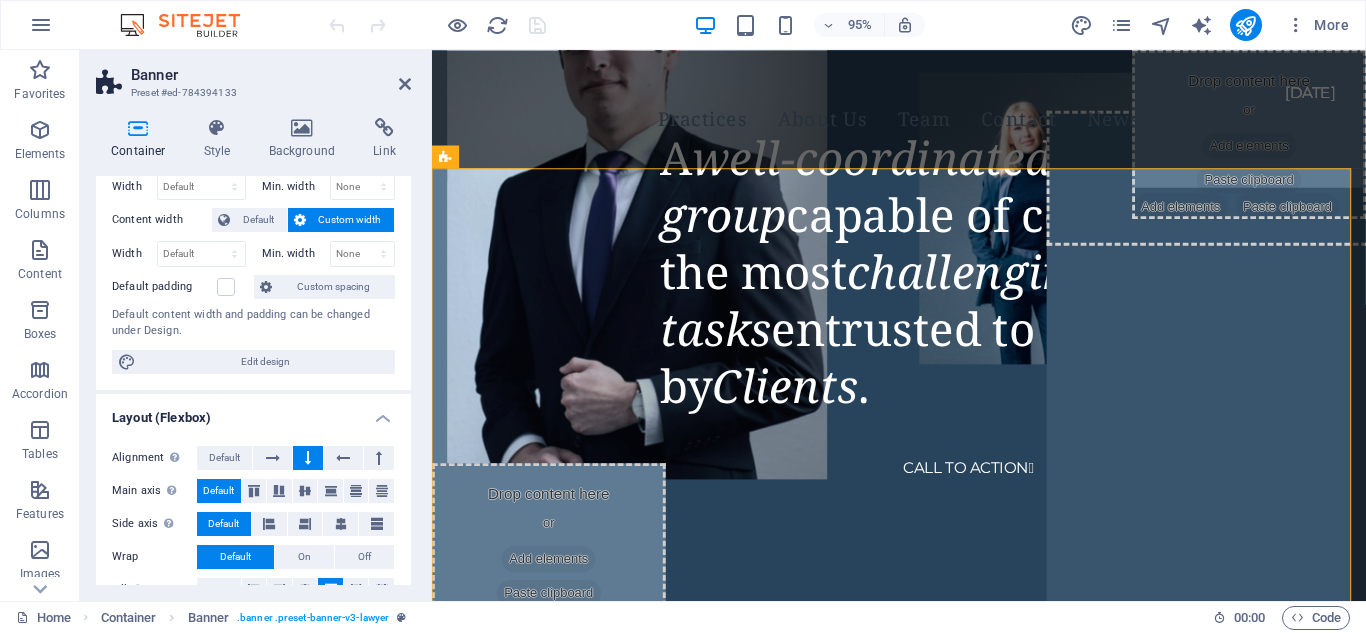 scroll, scrollTop: 100, scrollLeft: 0, axis: vertical 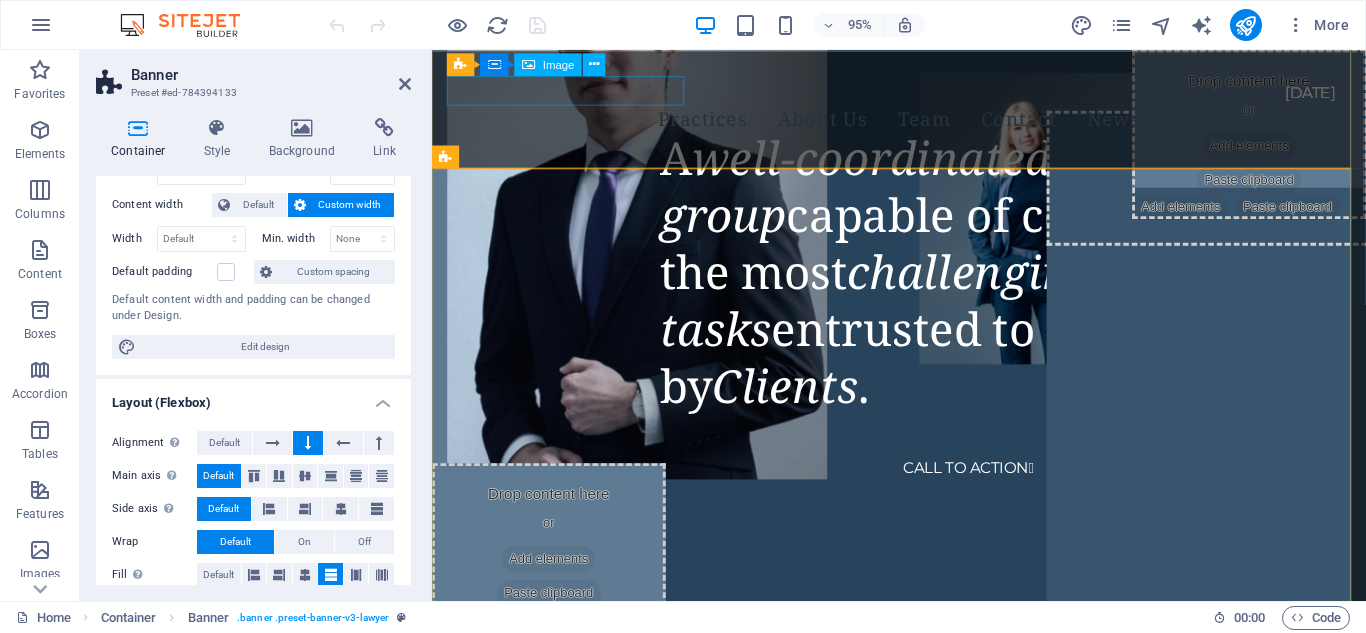 click at bounding box center (899, 81) 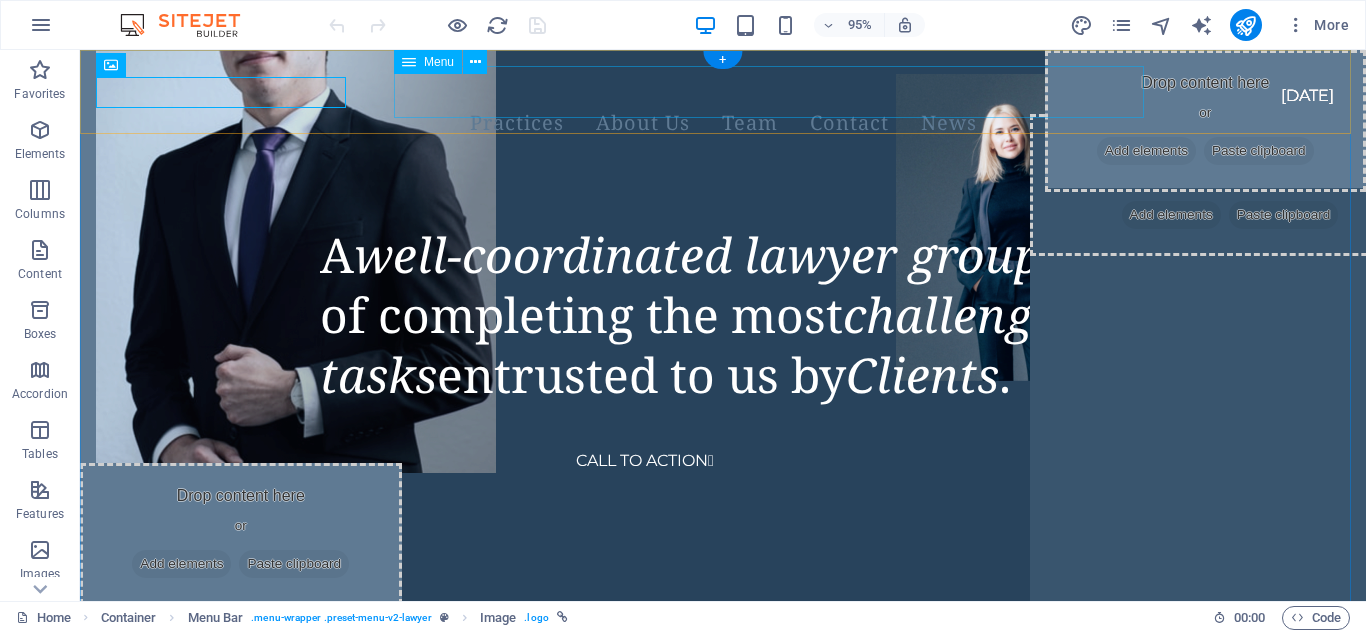 click on "Practices About Us Team Contact News" at bounding box center (723, 123) 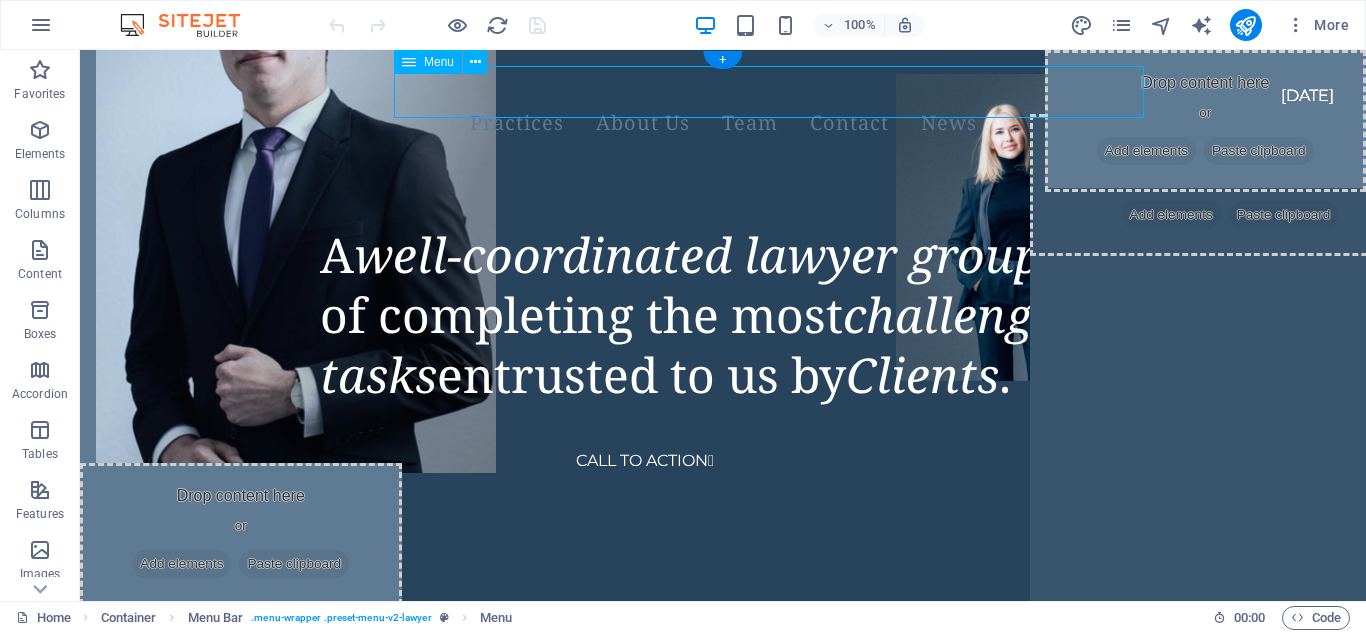 click on "Practices About Us Team Contact News" at bounding box center [723, 123] 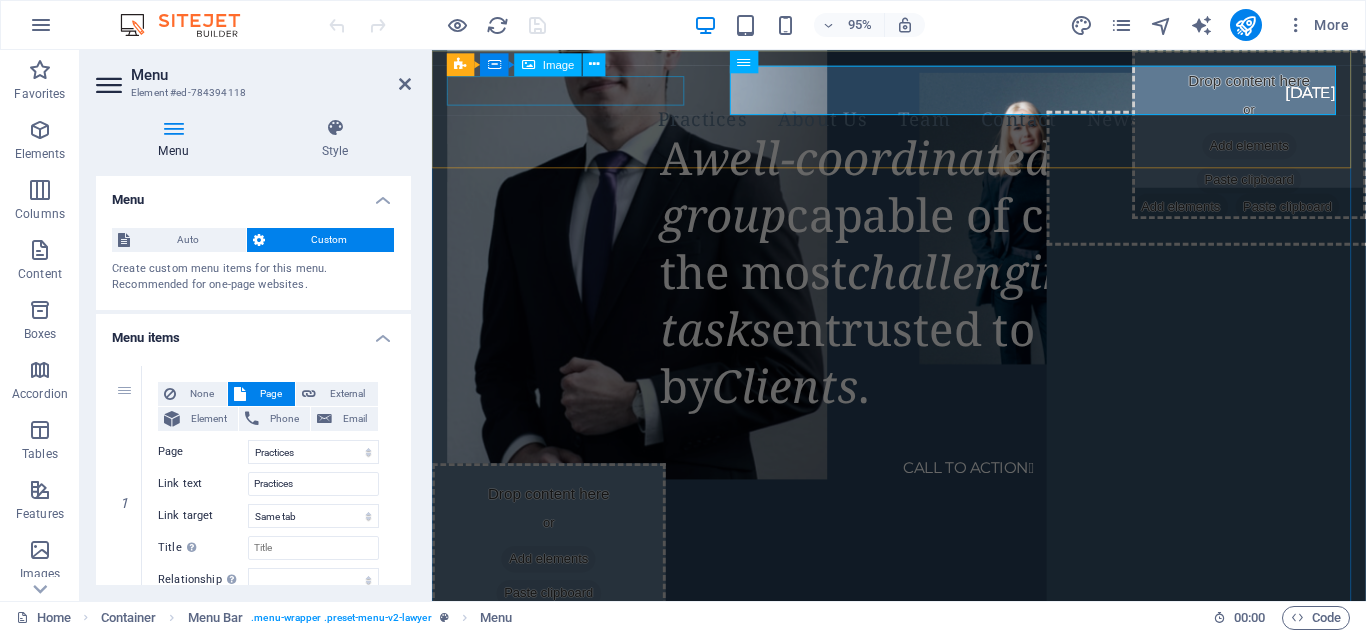 click at bounding box center (899, 81) 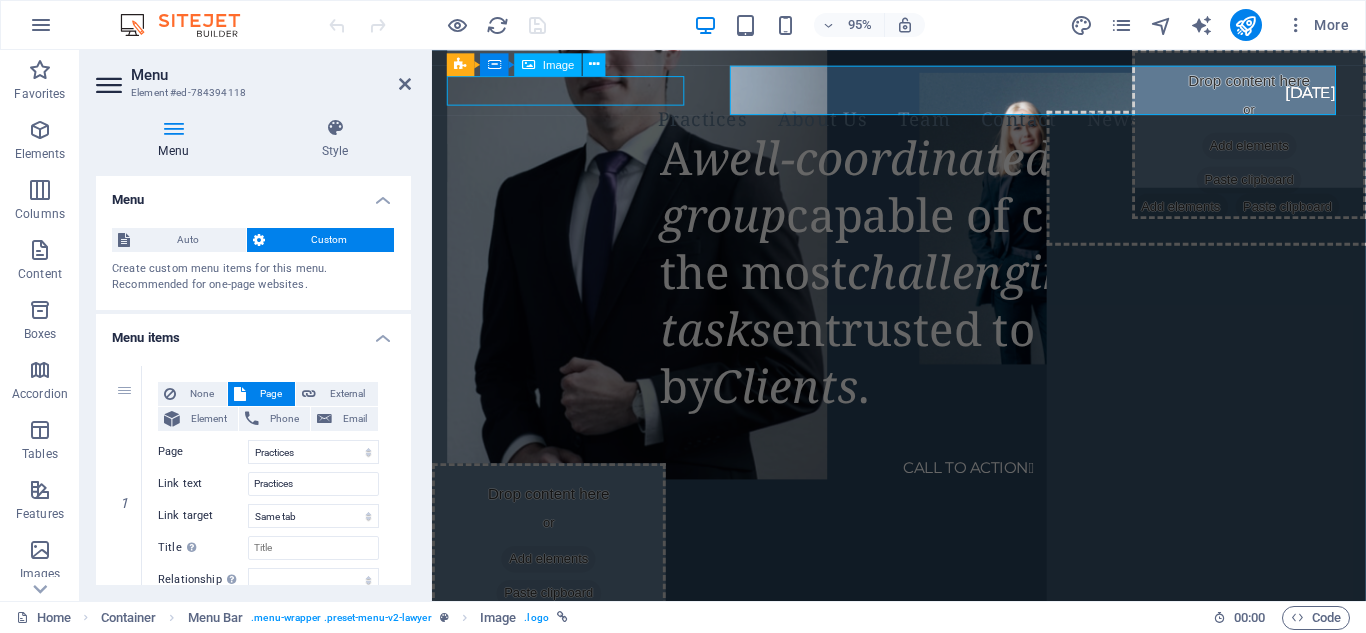 click at bounding box center (899, 81) 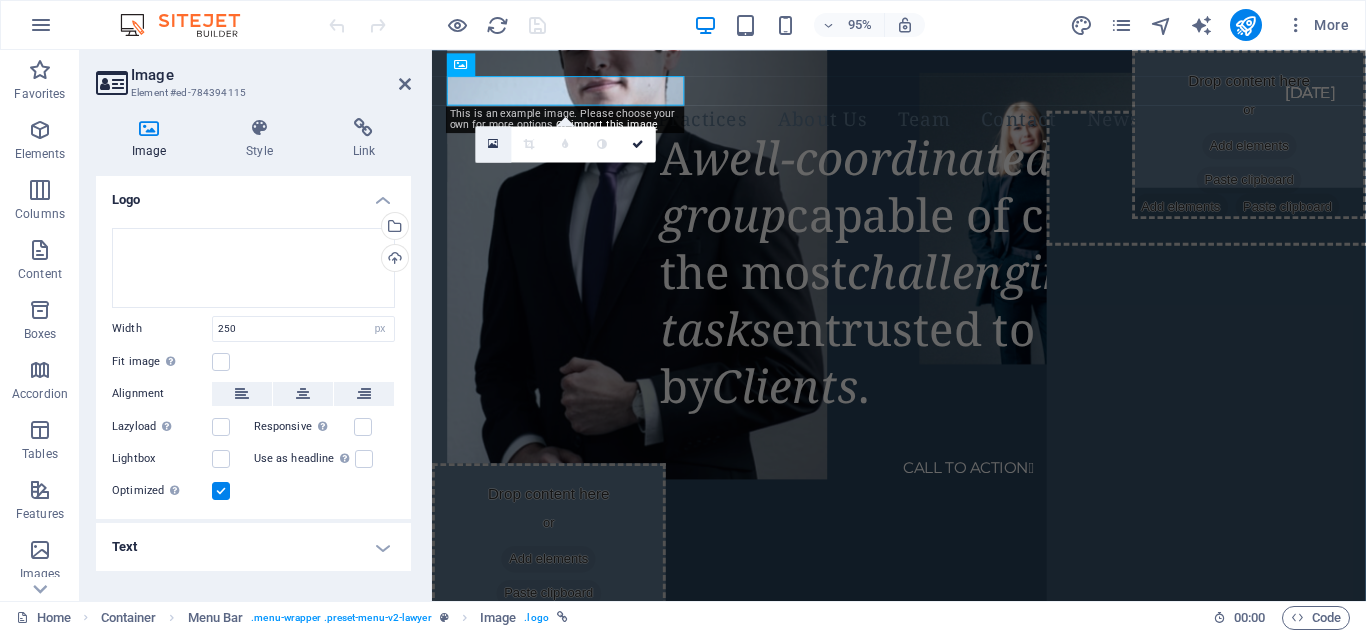 click at bounding box center [493, 143] 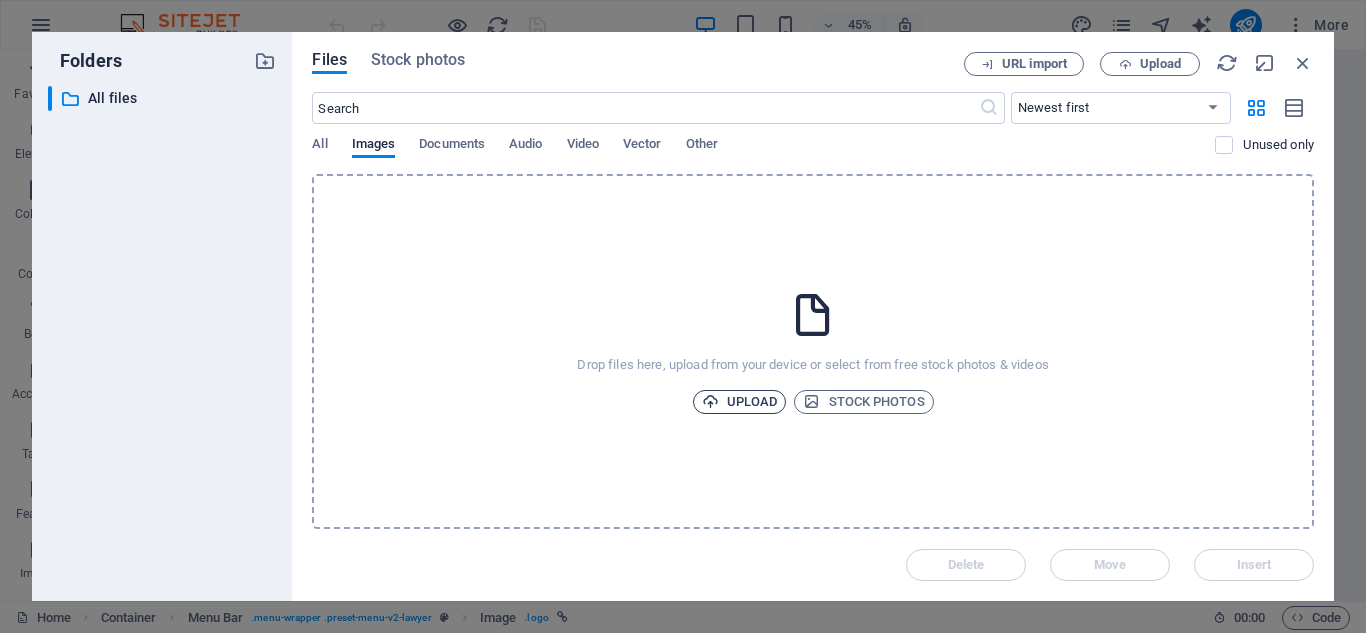 click on "Upload" at bounding box center [740, 402] 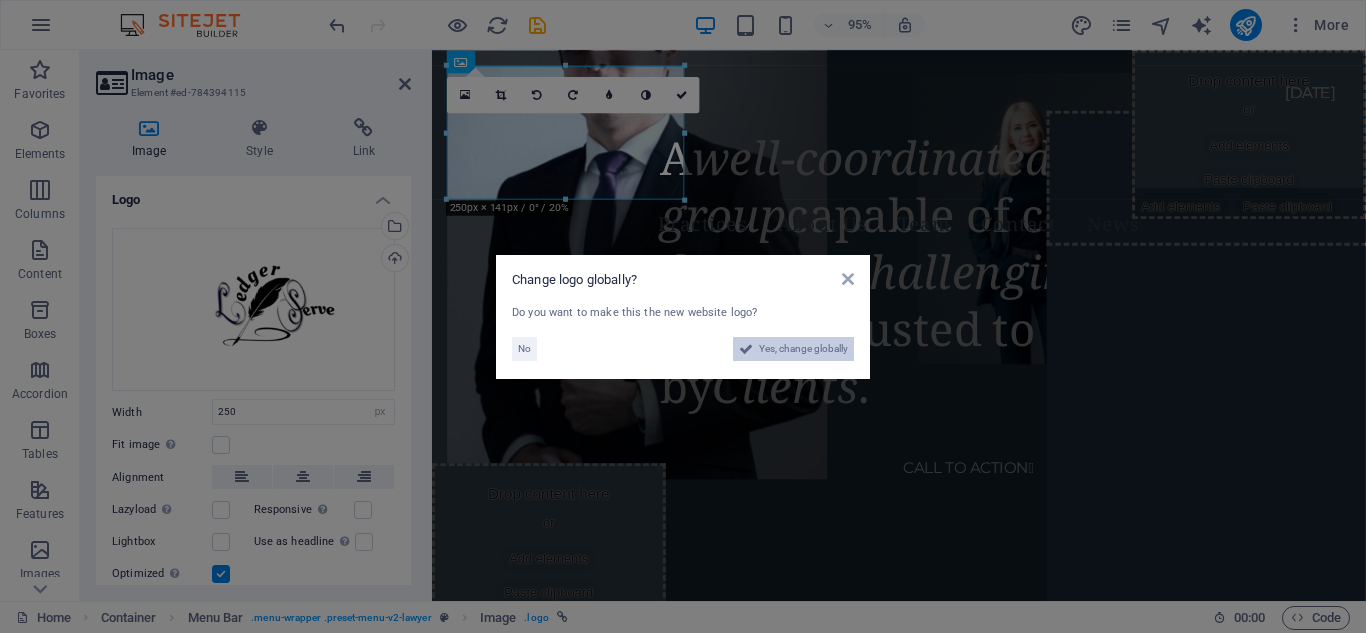 drag, startPoint x: 751, startPoint y: 346, endPoint x: 688, endPoint y: 642, distance: 302.63013 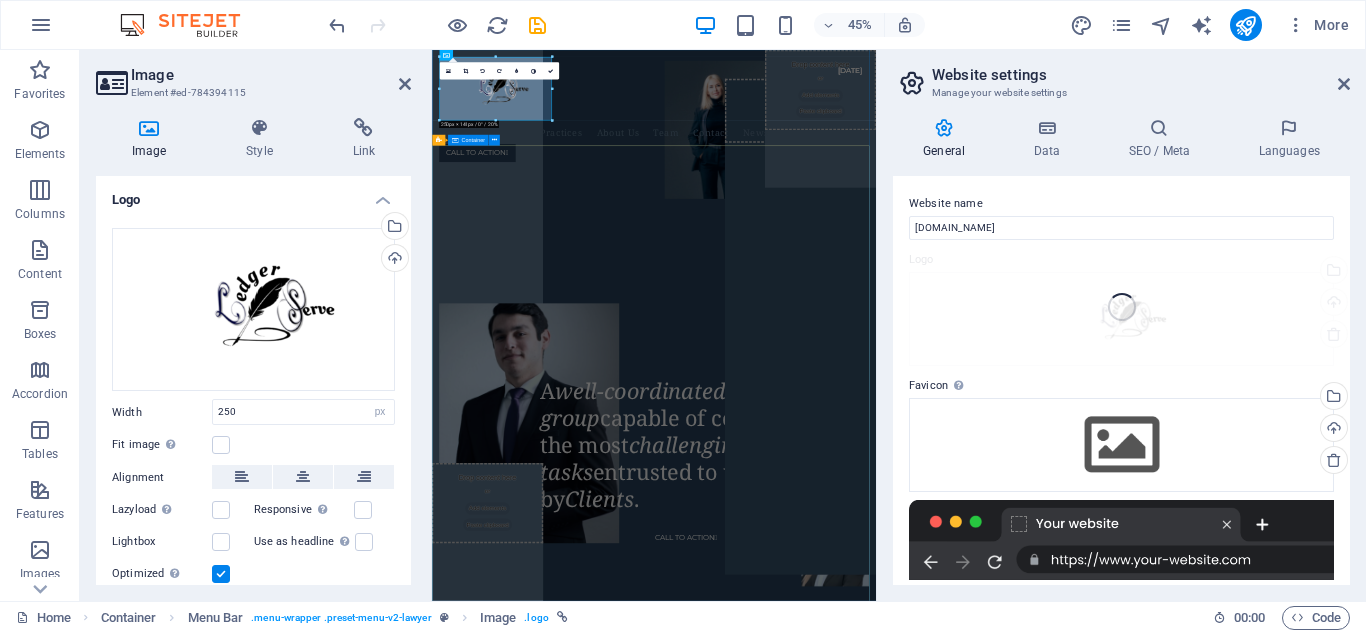 click on "A  well-coordinated lawyer group  capable of completing the most  challenging tasks  entrusted to us by  Clients . CALL TO ACTION   " at bounding box center [925, 411] 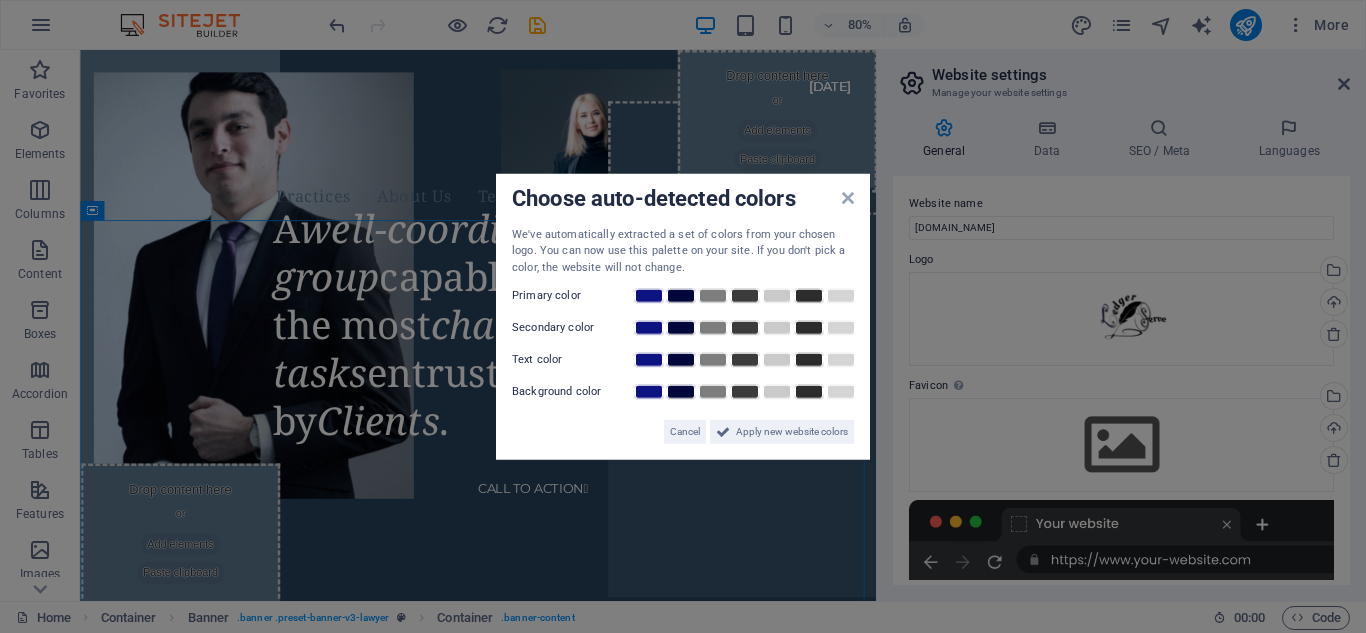 click on "Choose auto-detected colors We've automatically extracted a set of colors from your chosen logo. You can now use this palette on your site. If you don't pick a color, the website will not change.  Primary color Secondary color Text color Background color Cancel Apply new website colors" at bounding box center (683, 316) 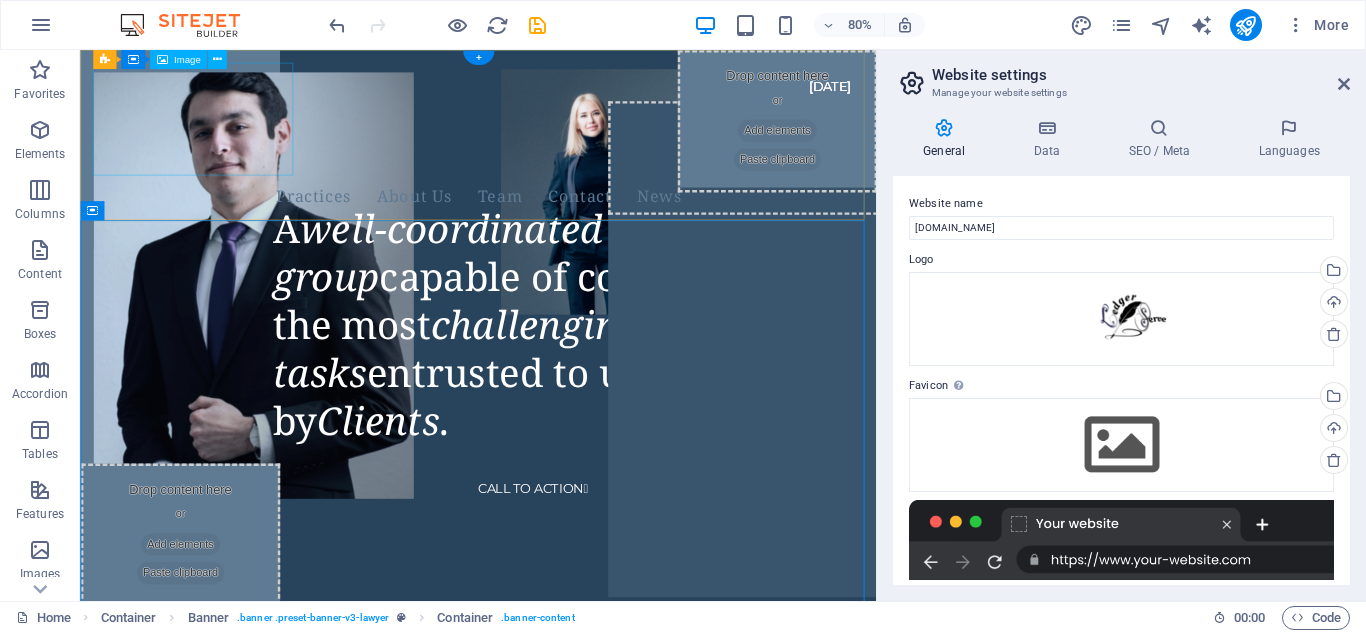 click at bounding box center [553, 136] 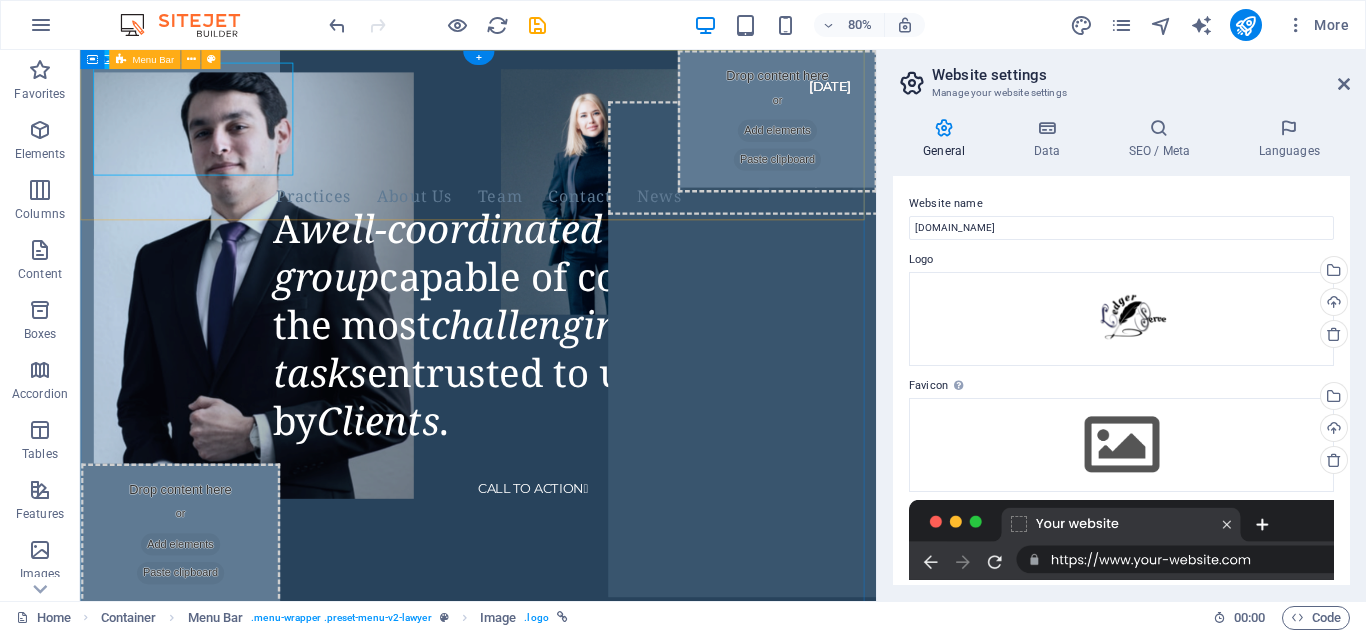 click on "Practices About Us Team Contact News CALL TO ACTION   " at bounding box center [577, 182] 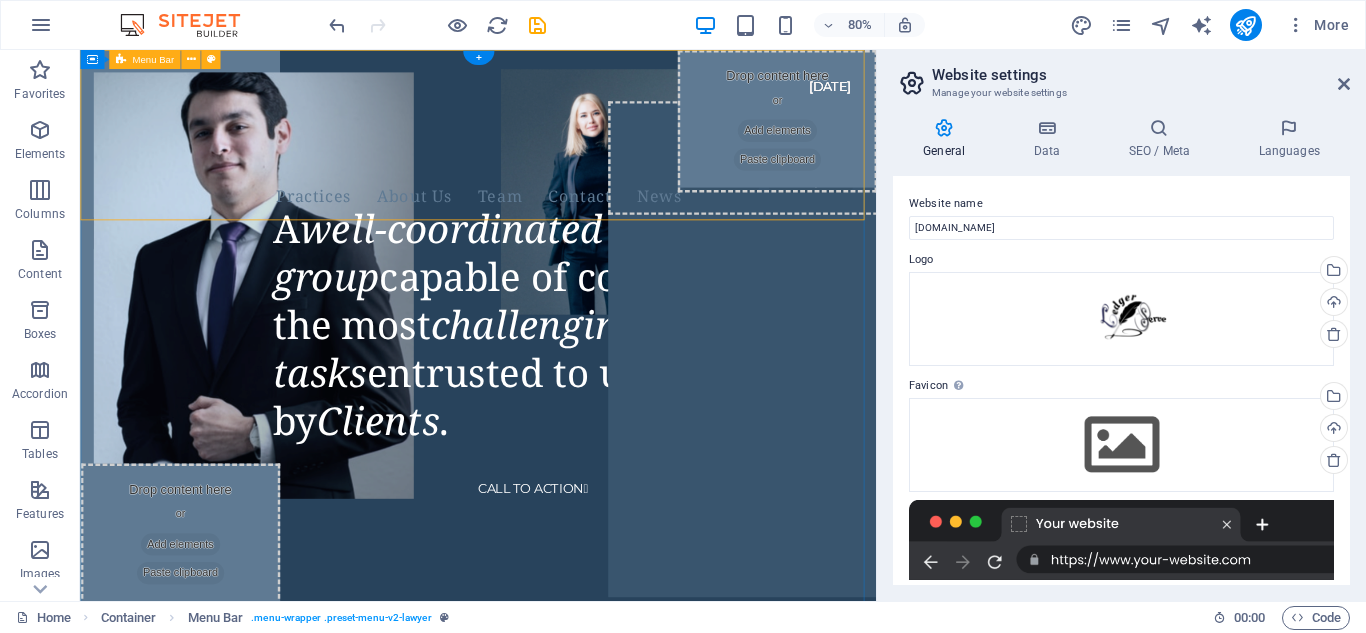 click on "Practices About Us Team Contact News CALL TO ACTION   " at bounding box center [577, 182] 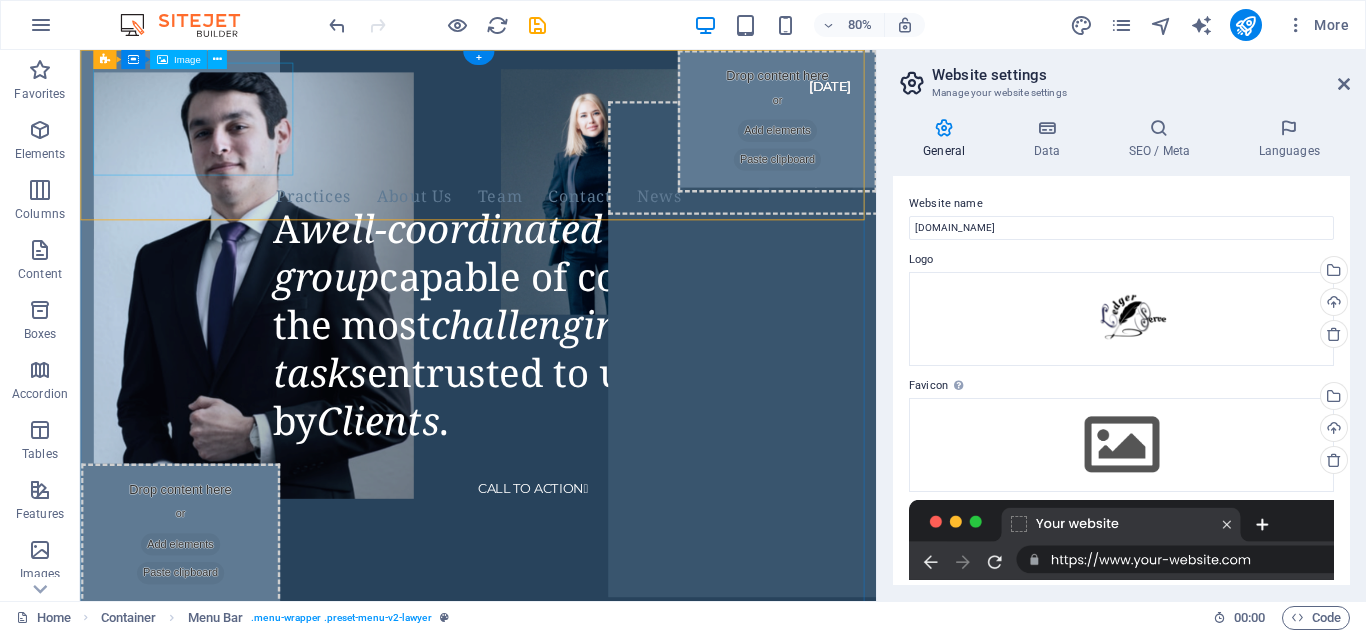 click at bounding box center (553, 136) 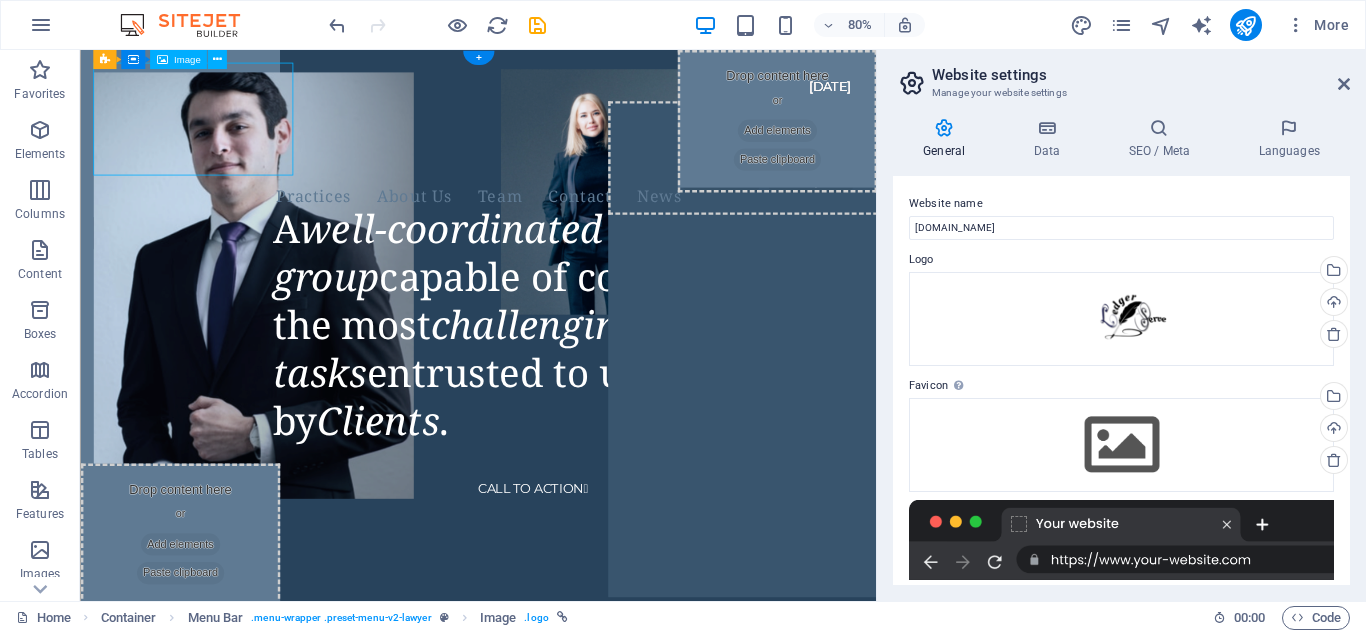 click at bounding box center [553, 136] 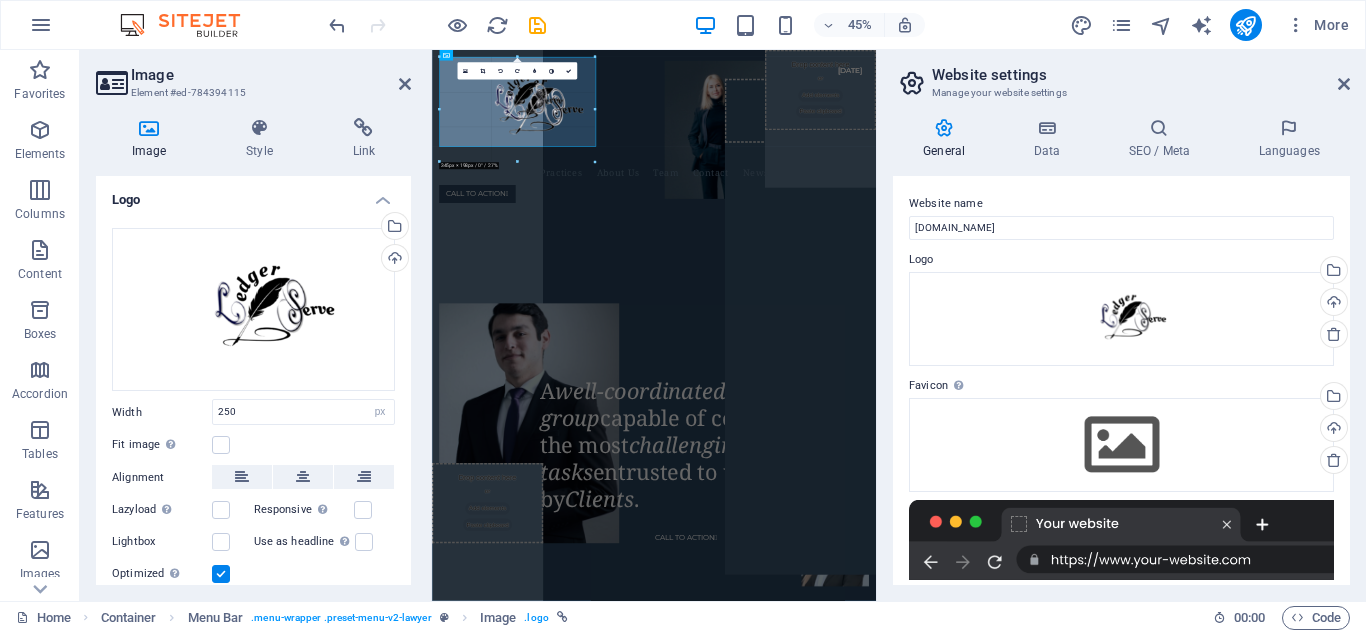 drag, startPoint x: 548, startPoint y: 120, endPoint x: 704, endPoint y: 181, distance: 167.50224 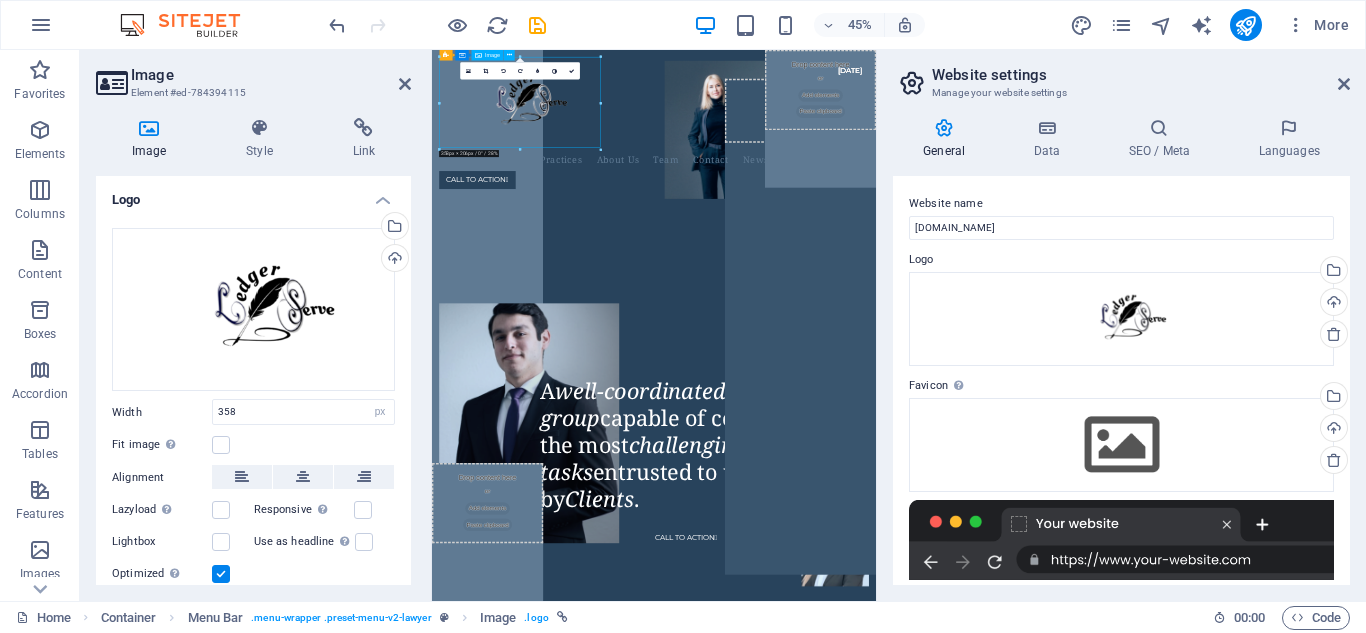 drag, startPoint x: 669, startPoint y: 167, endPoint x: 629, endPoint y: 169, distance: 40.04997 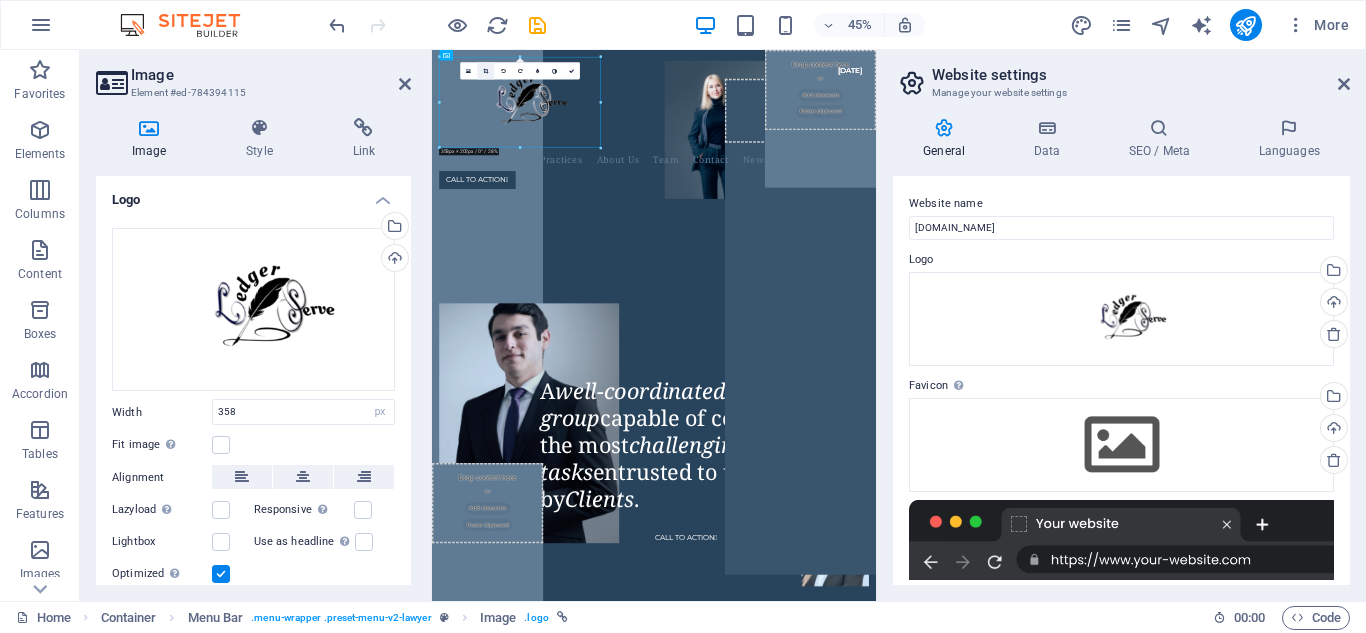 click at bounding box center [485, 70] 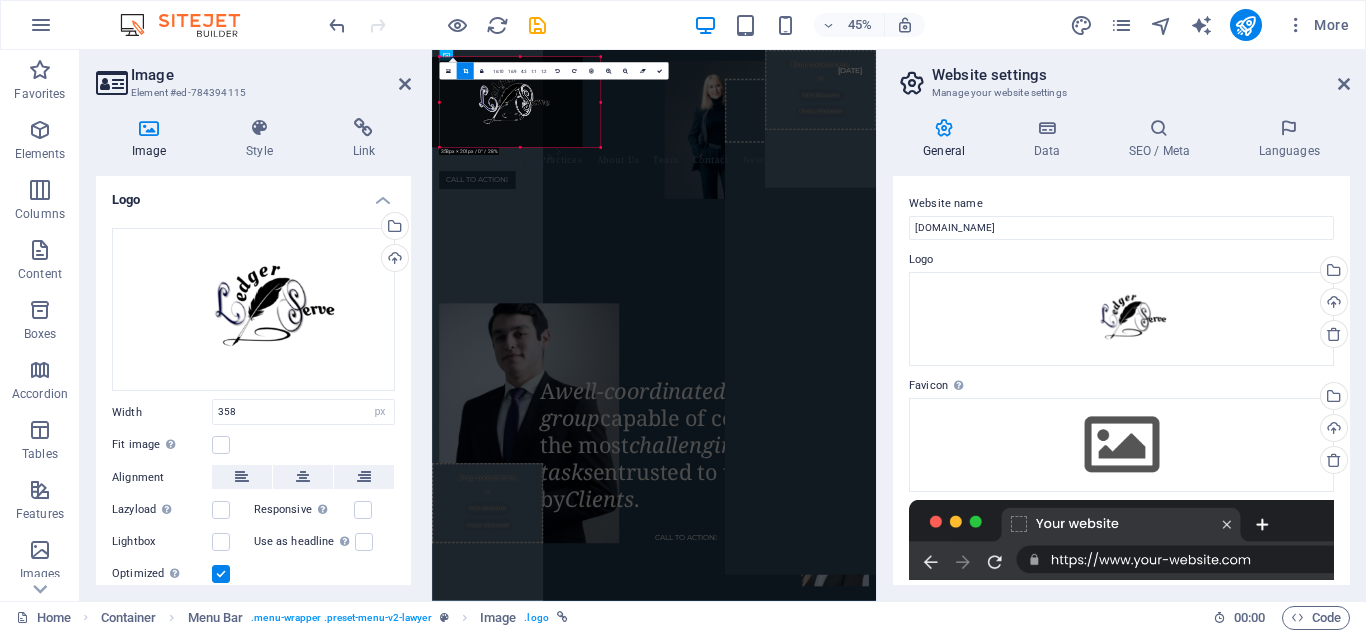 drag, startPoint x: 524, startPoint y: 112, endPoint x: 484, endPoint y: 110, distance: 40.04997 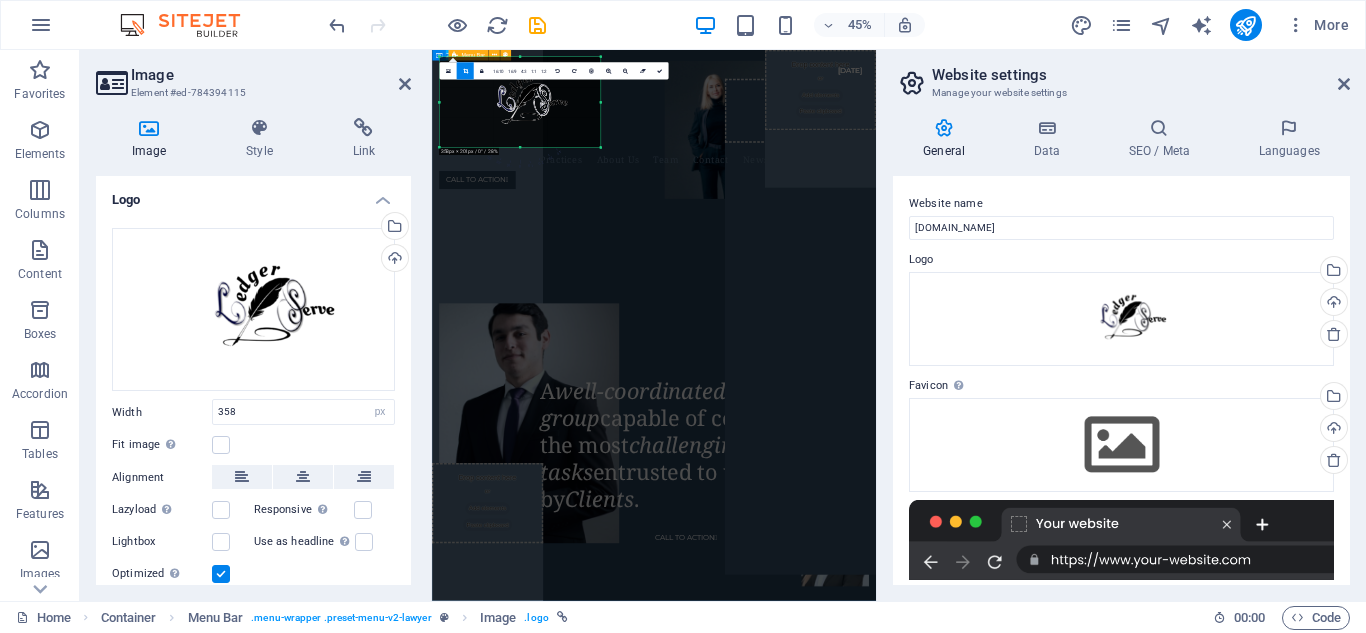click on "Practices About Us Team Contact News CALL TO ACTION   " at bounding box center [925, 212] 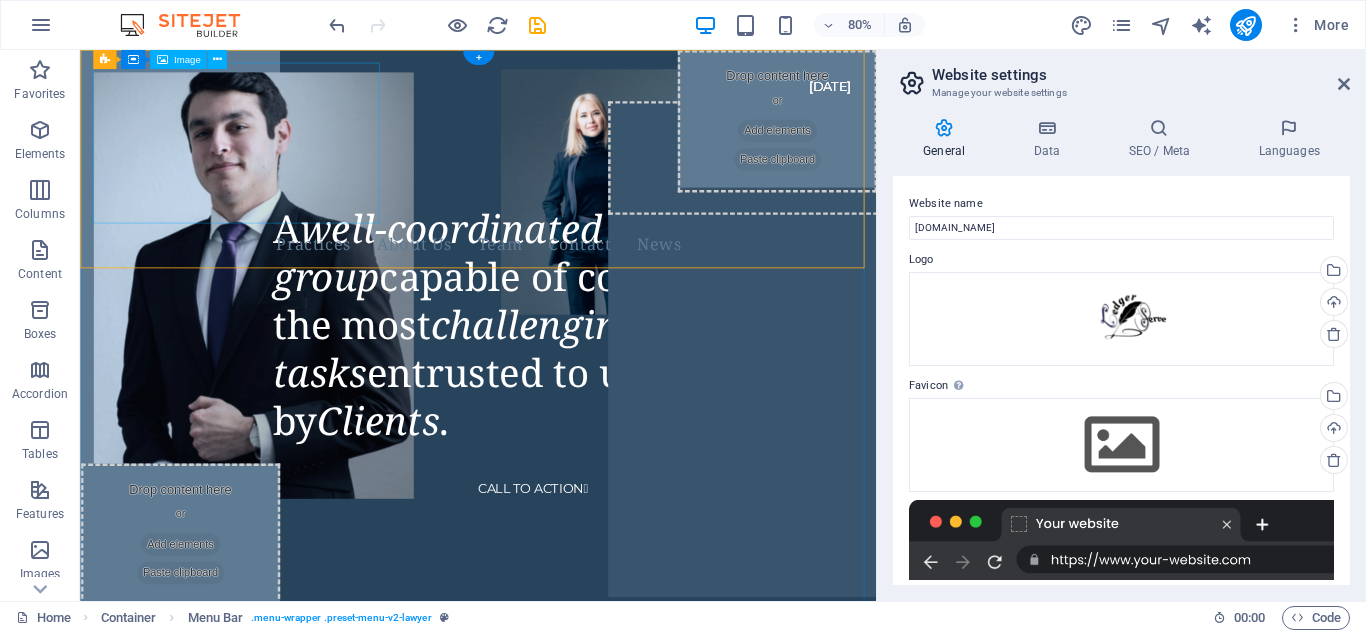 click at bounding box center (553, 166) 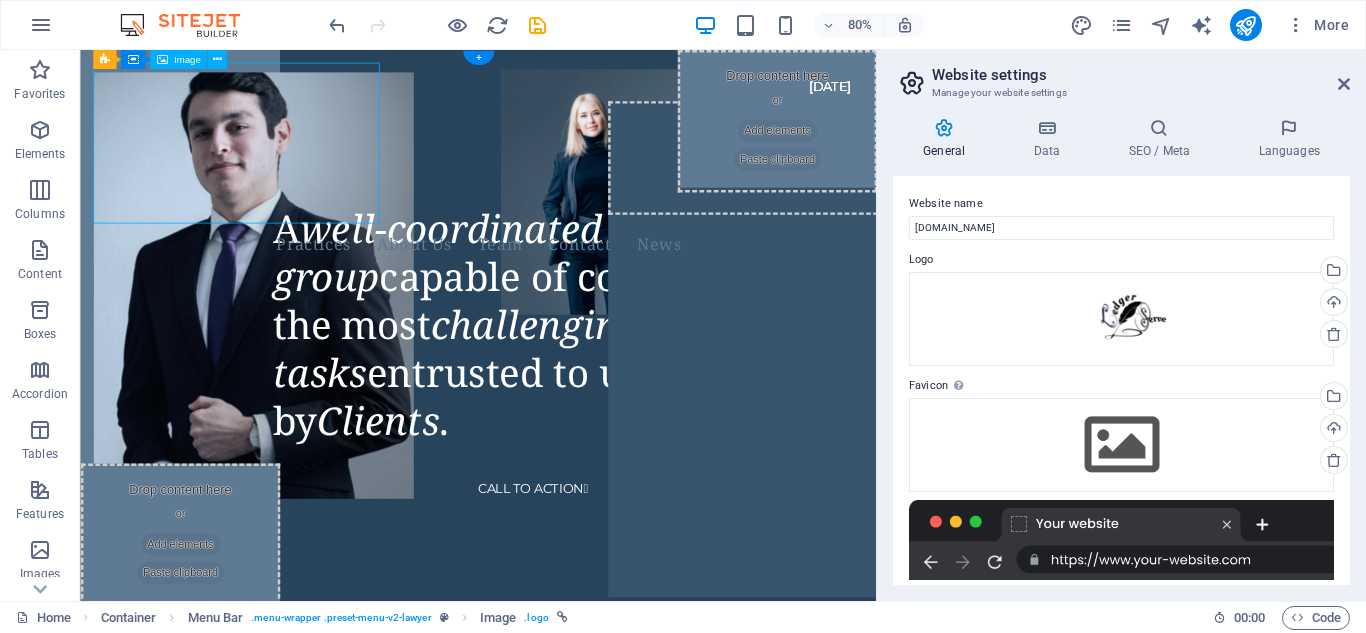 click at bounding box center [553, 166] 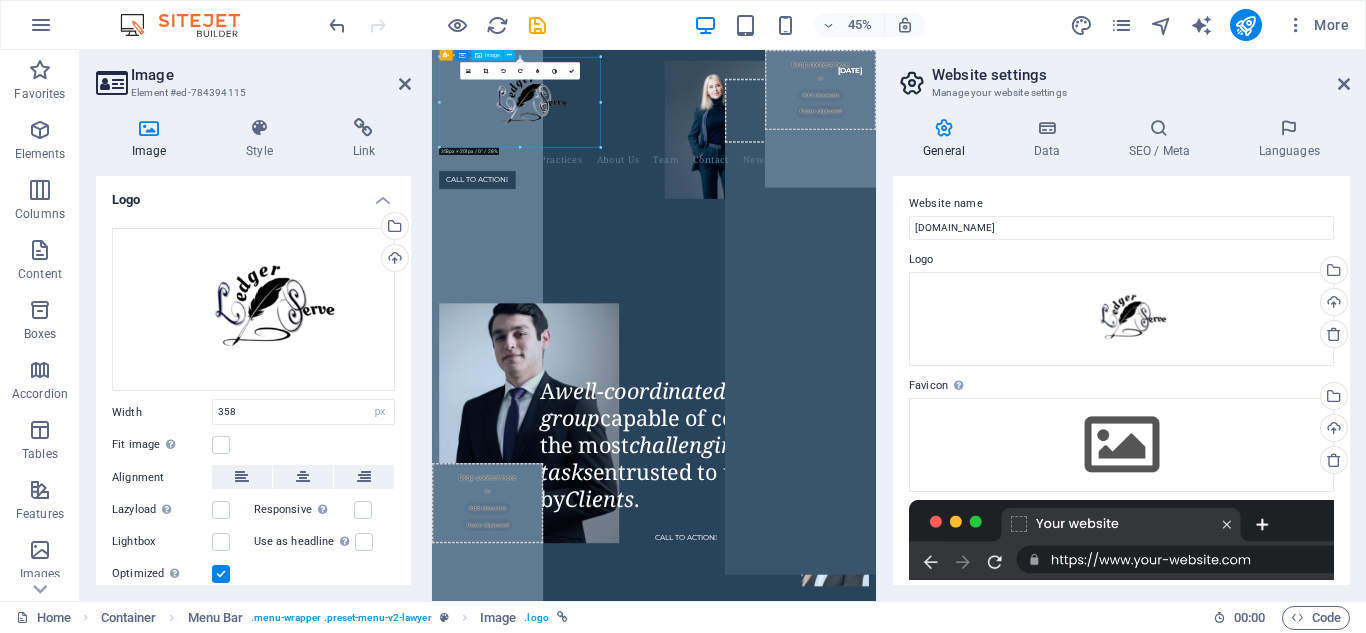 drag, startPoint x: 620, startPoint y: 158, endPoint x: 547, endPoint y: 149, distance: 73.552704 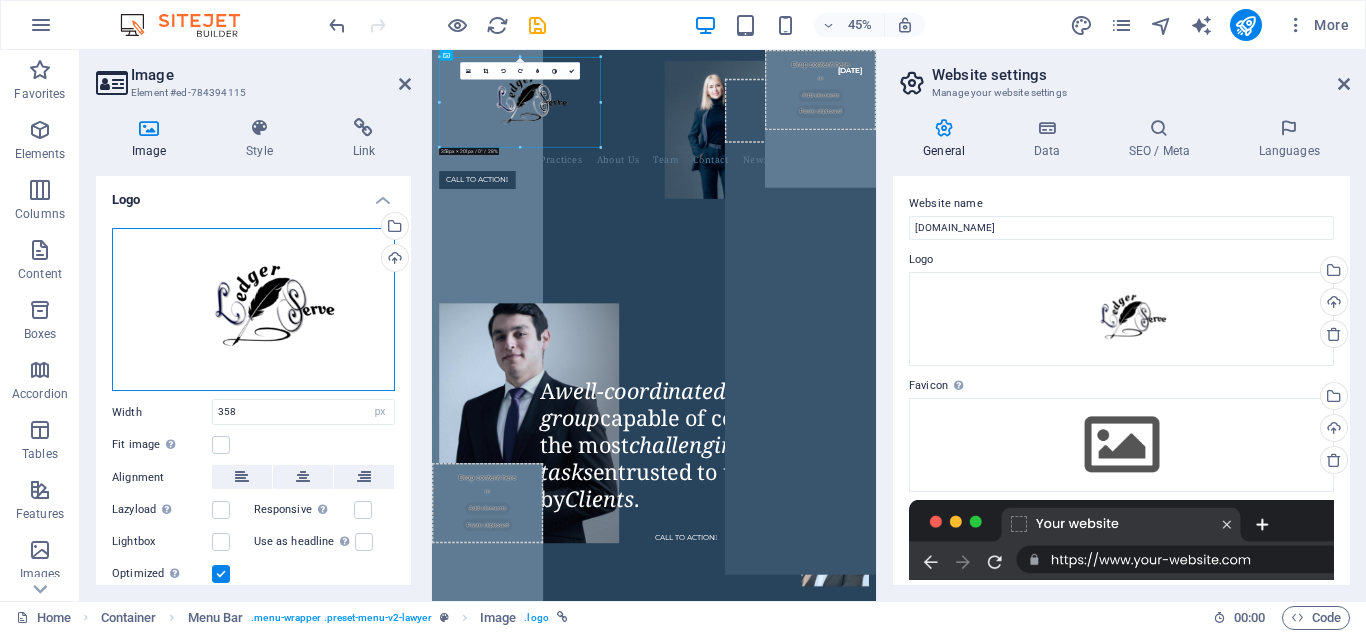 drag, startPoint x: 269, startPoint y: 295, endPoint x: 242, endPoint y: 293, distance: 27.073973 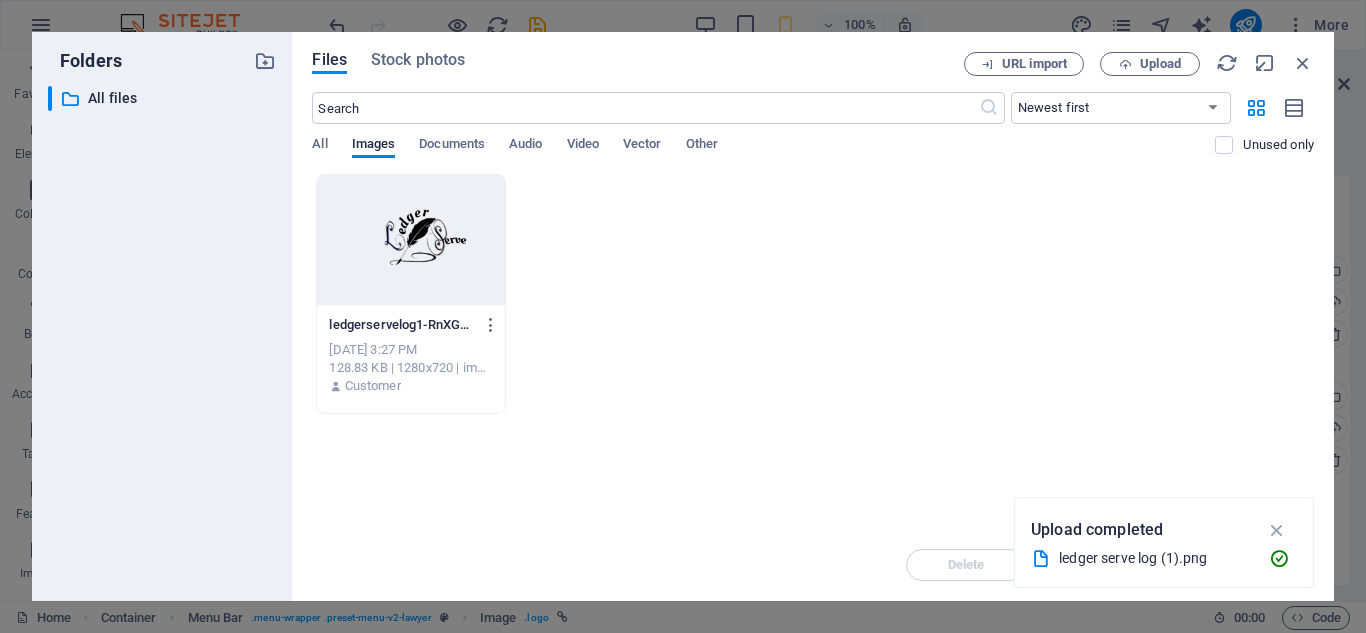 click at bounding box center [410, 240] 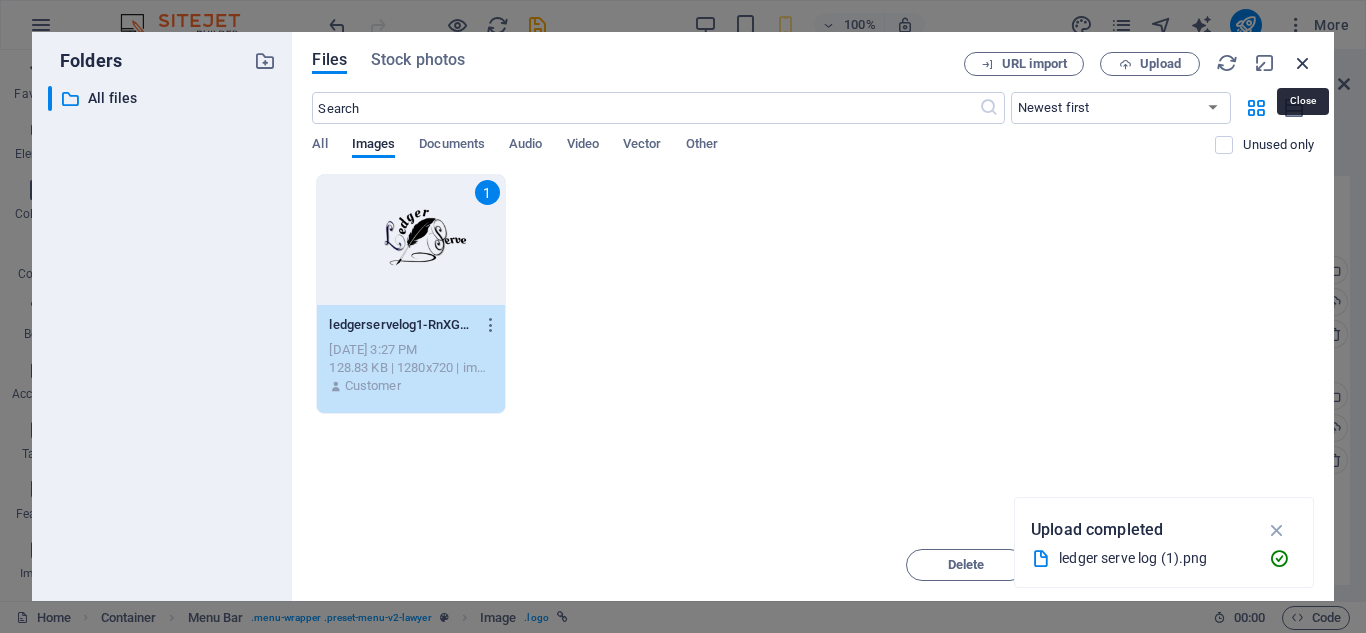 drag, startPoint x: 1304, startPoint y: 67, endPoint x: 1162, endPoint y: 58, distance: 142.28493 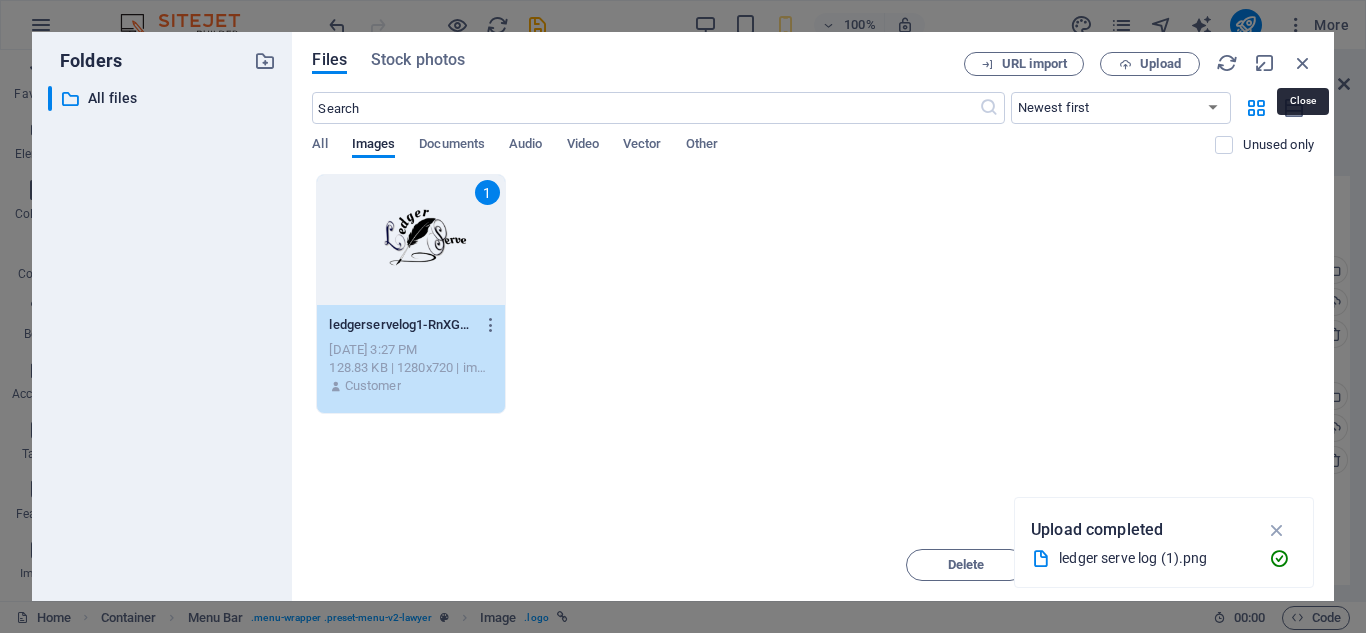 click at bounding box center (1303, 63) 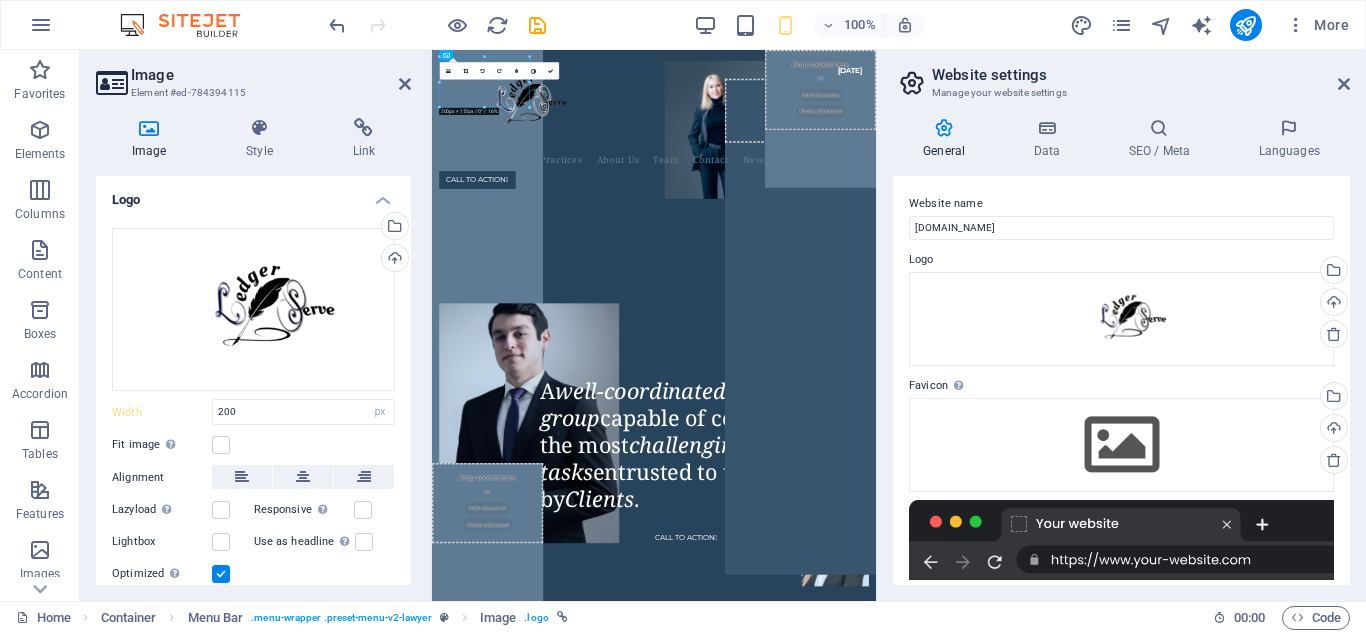 type on "358" 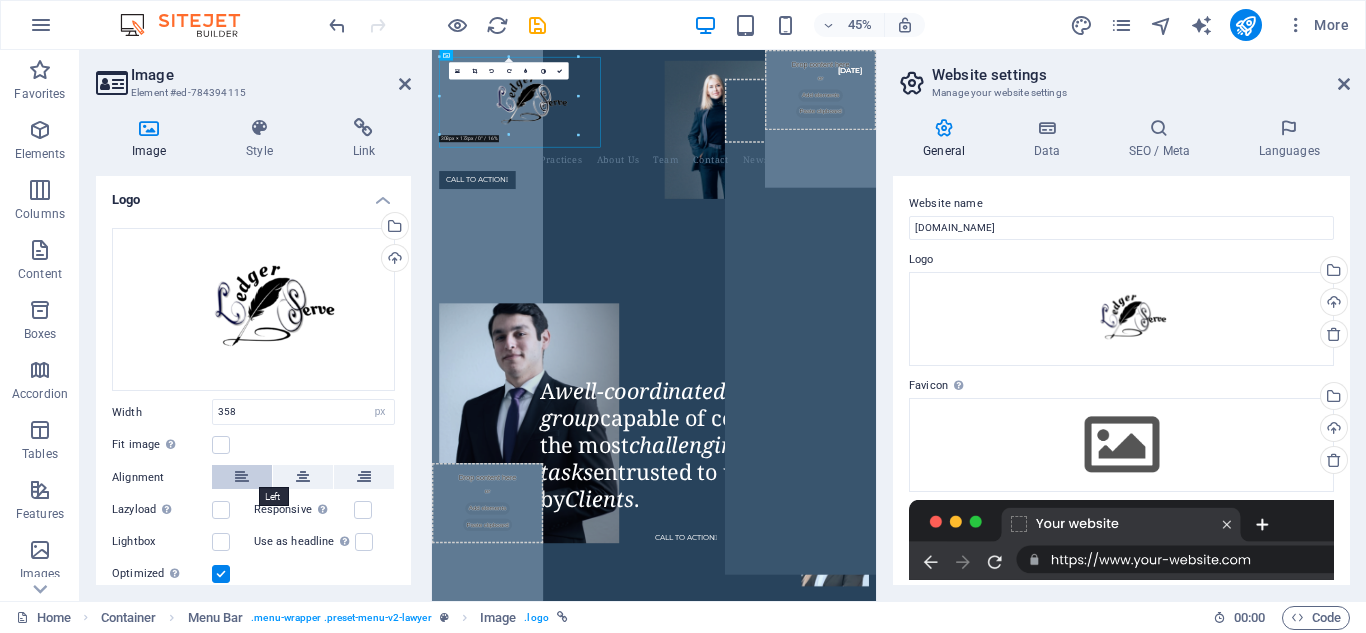 click at bounding box center [242, 477] 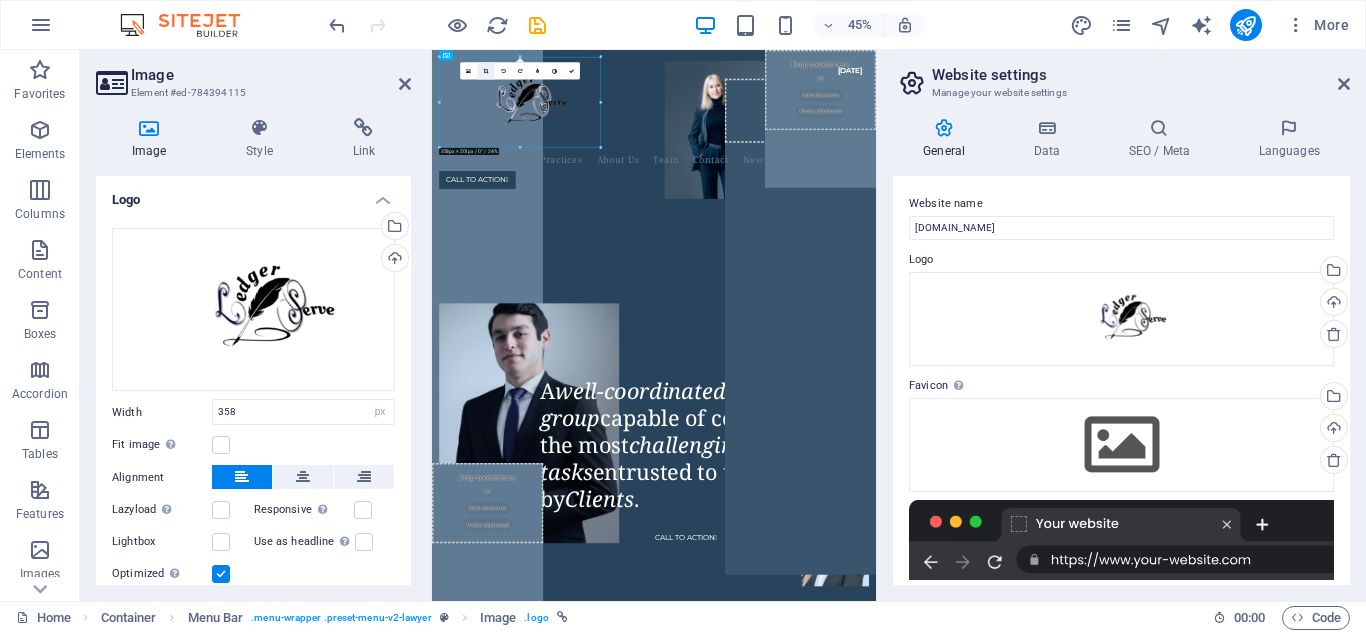 click at bounding box center [485, 71] 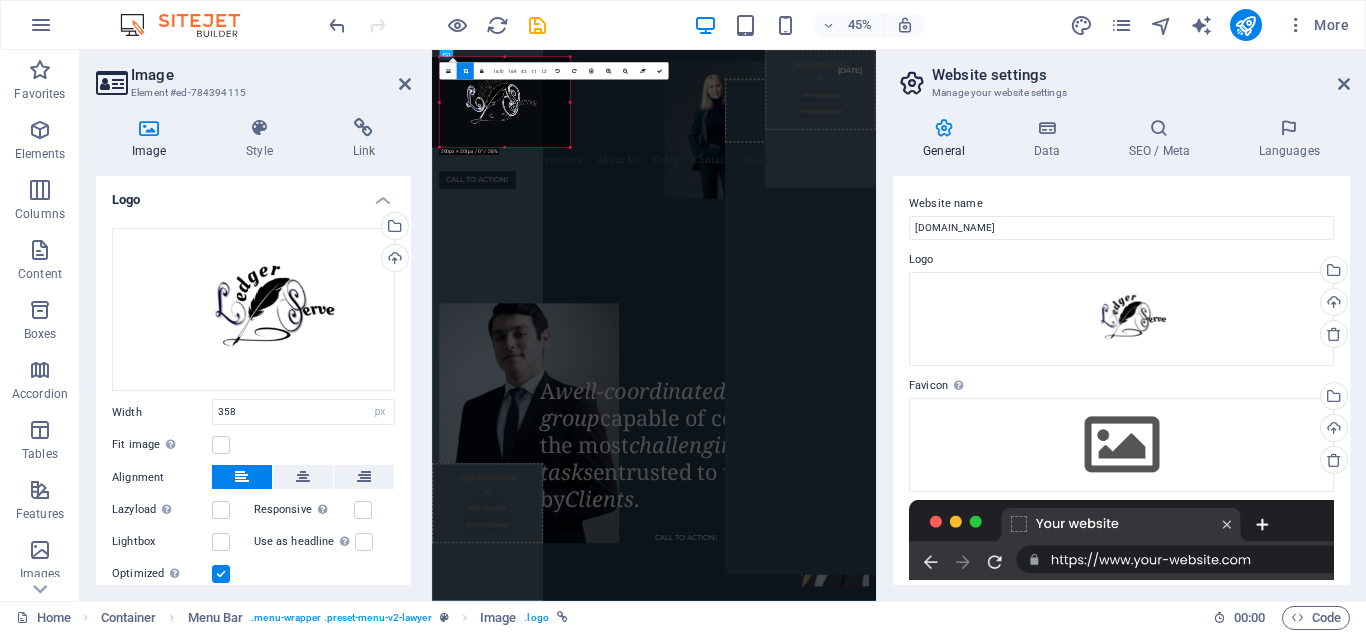 drag, startPoint x: 440, startPoint y: 104, endPoint x: 509, endPoint y: 114, distance: 69.72087 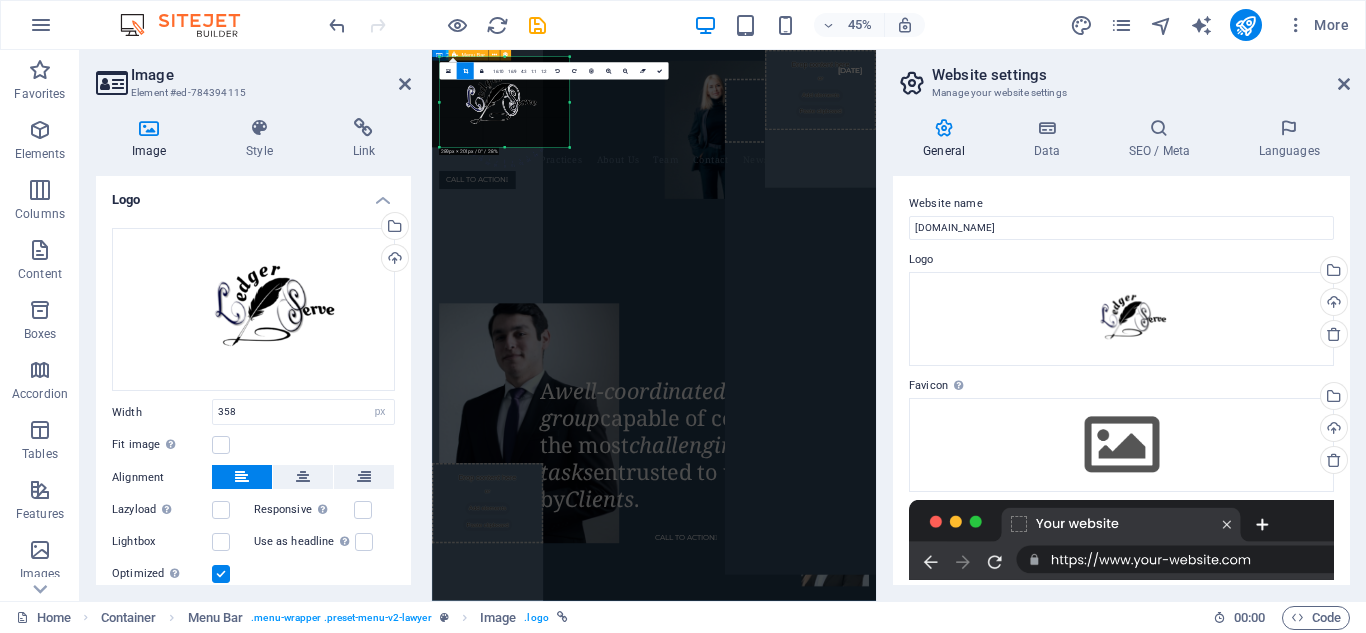 click on "Practices About Us Team Contact News CALL TO ACTION   " at bounding box center [925, 212] 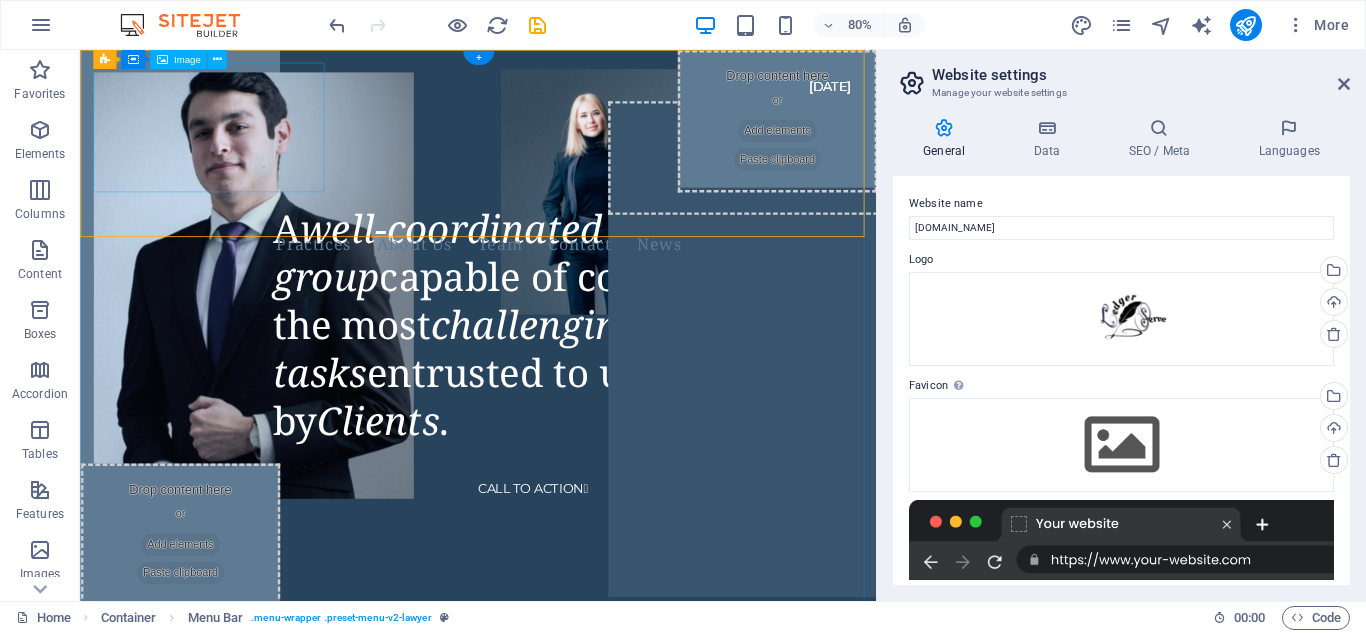 click at bounding box center (553, 166) 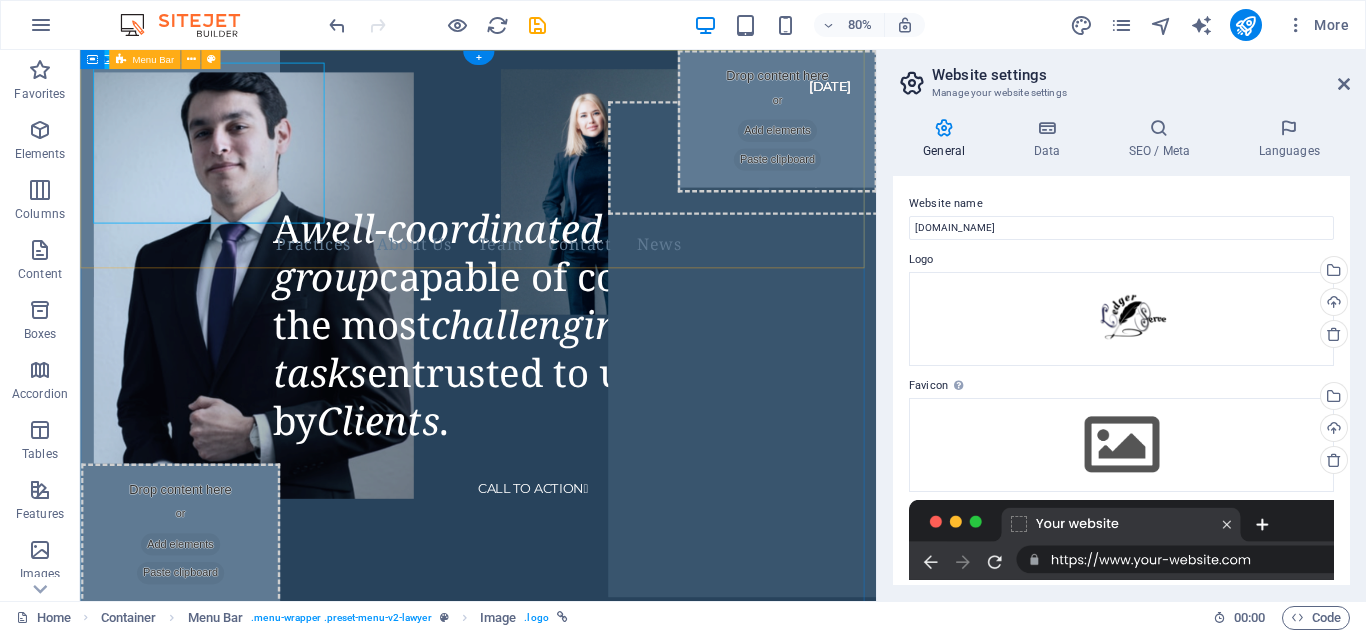 click on "Practices About Us Team Contact News CALL TO ACTION   " at bounding box center [577, 212] 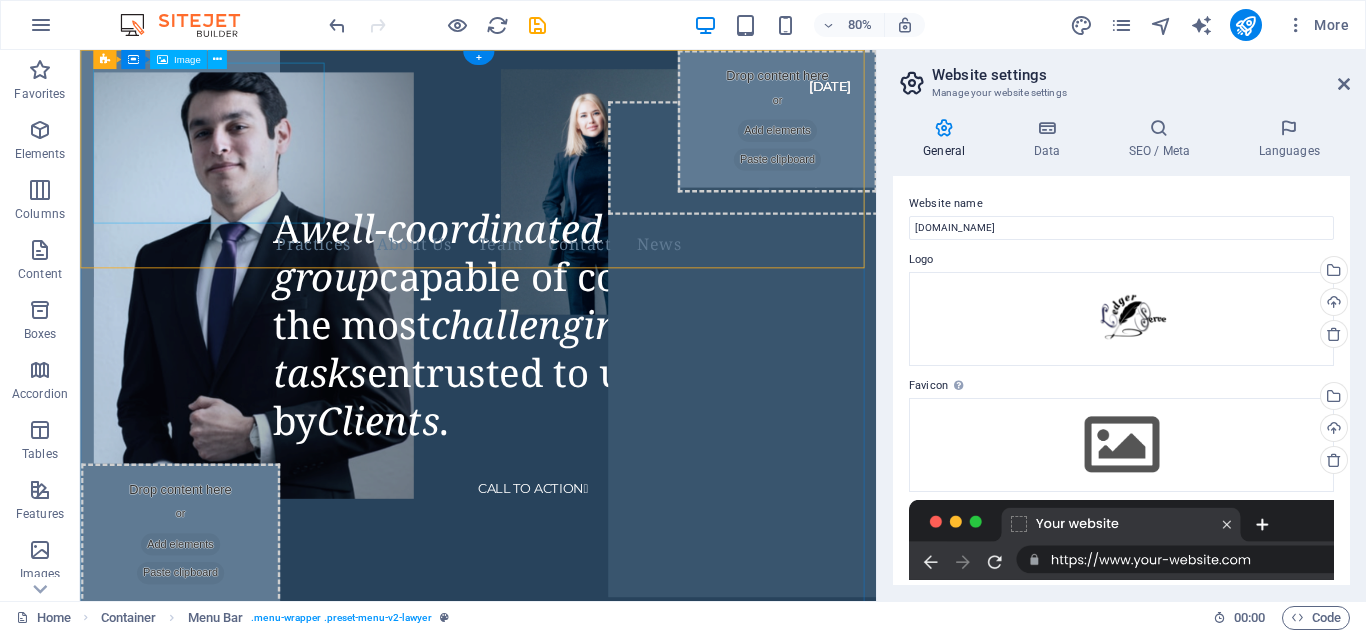 click at bounding box center (553, 166) 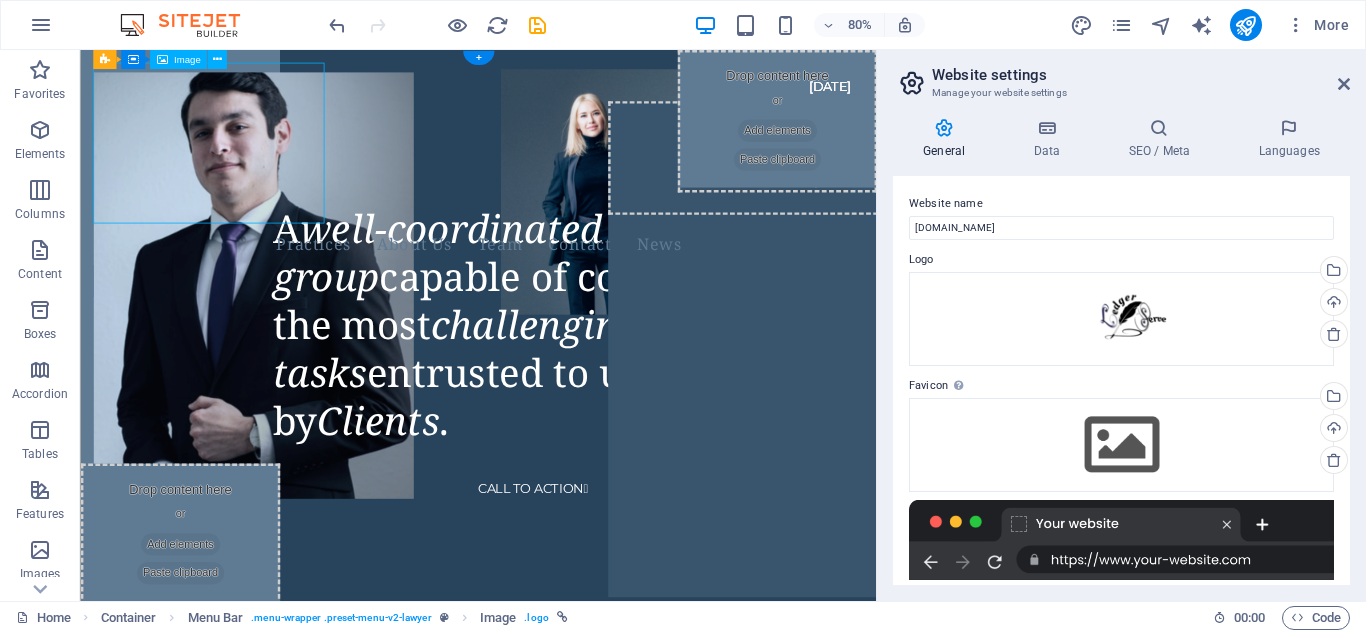 click at bounding box center (553, 166) 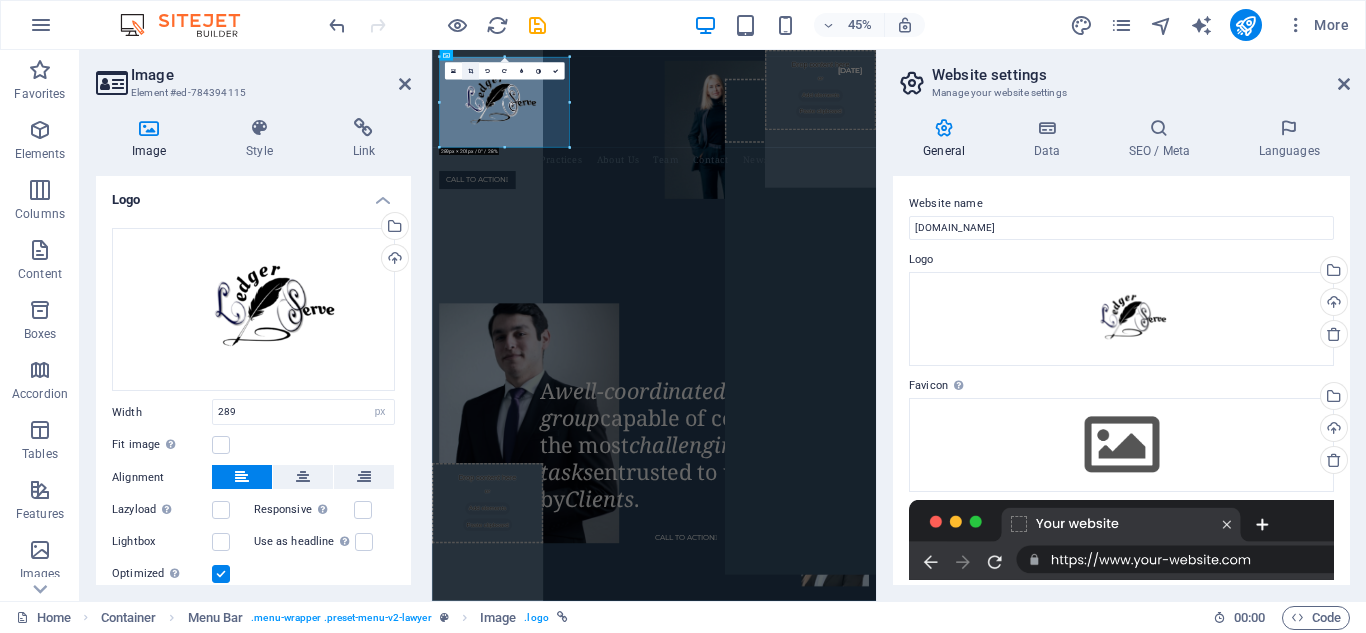 click at bounding box center (469, 71) 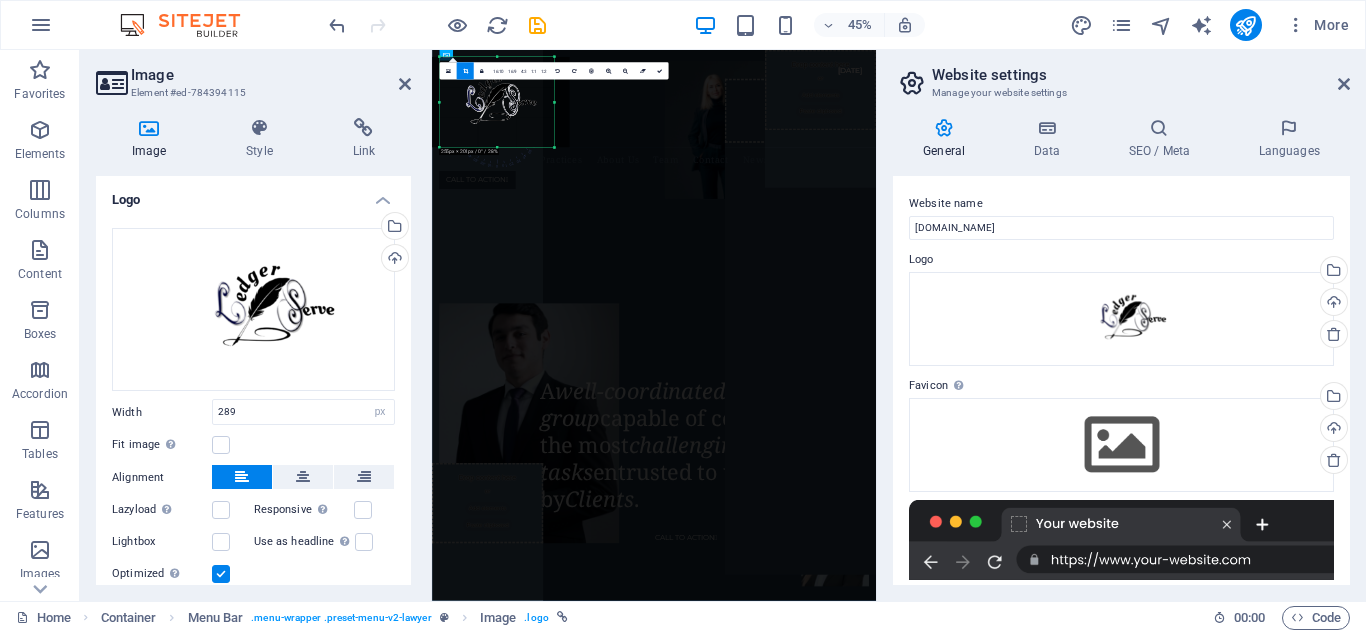drag, startPoint x: 568, startPoint y: 109, endPoint x: 534, endPoint y: 113, distance: 34.234486 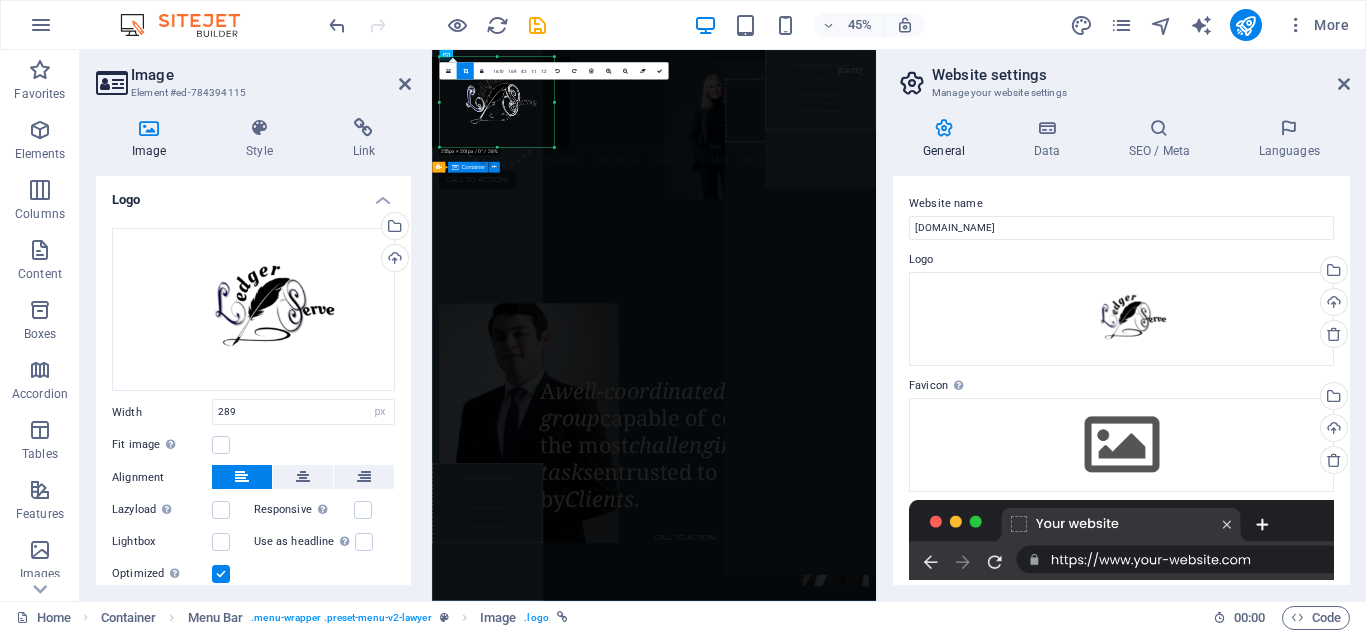 click on "A  well-coordinated lawyer group  capable of completing the most  challenging tasks  entrusted to us by  Clients . CALL TO ACTION   " at bounding box center (925, 471) 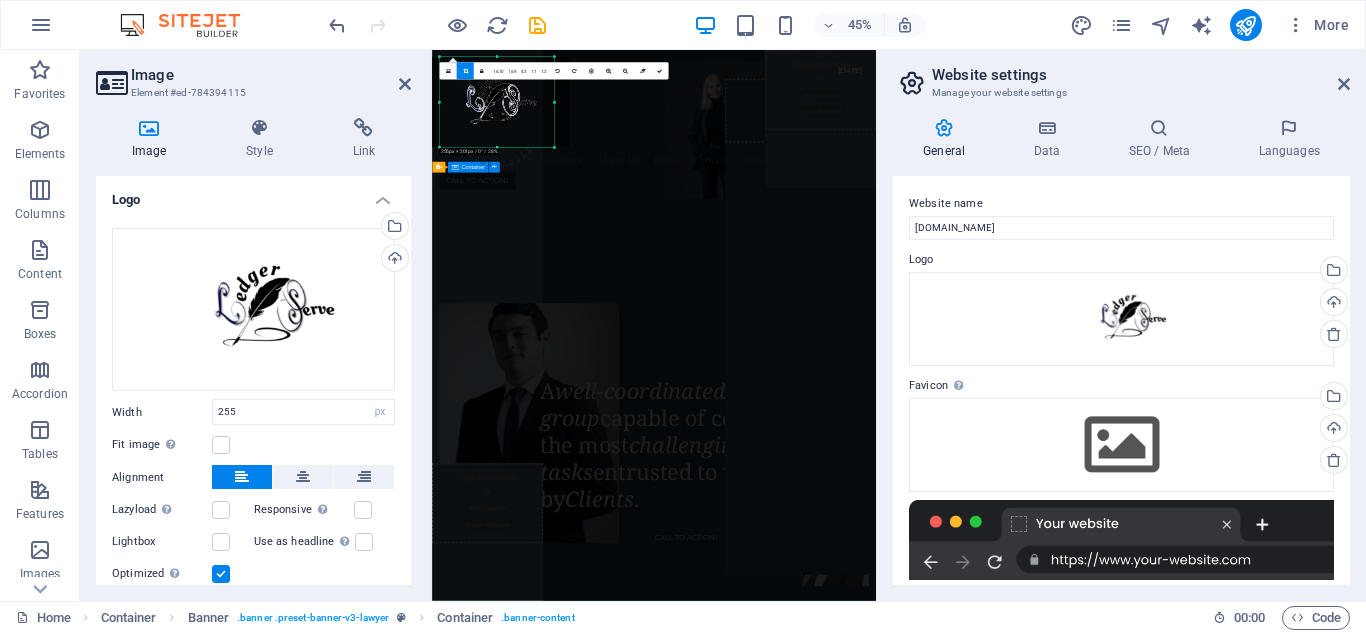 click on "Practices About Us Team Contact News CALL TO ACTION   " at bounding box center (925, 213) 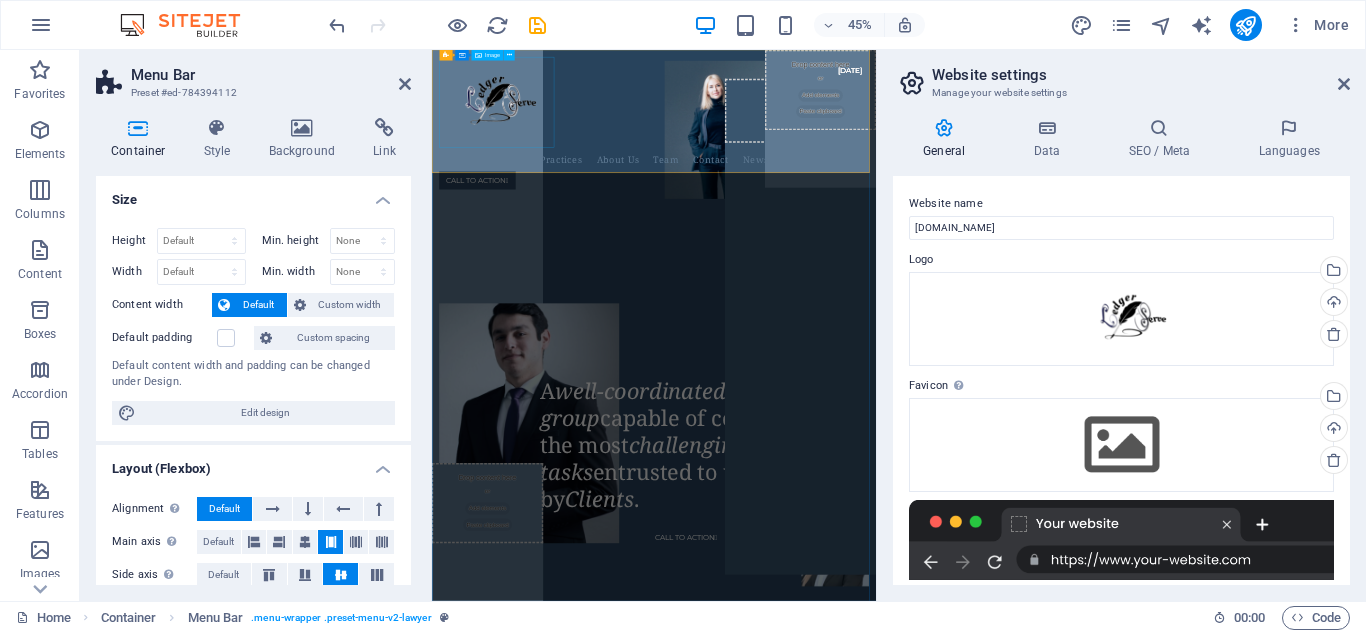 click at bounding box center [901, 167] 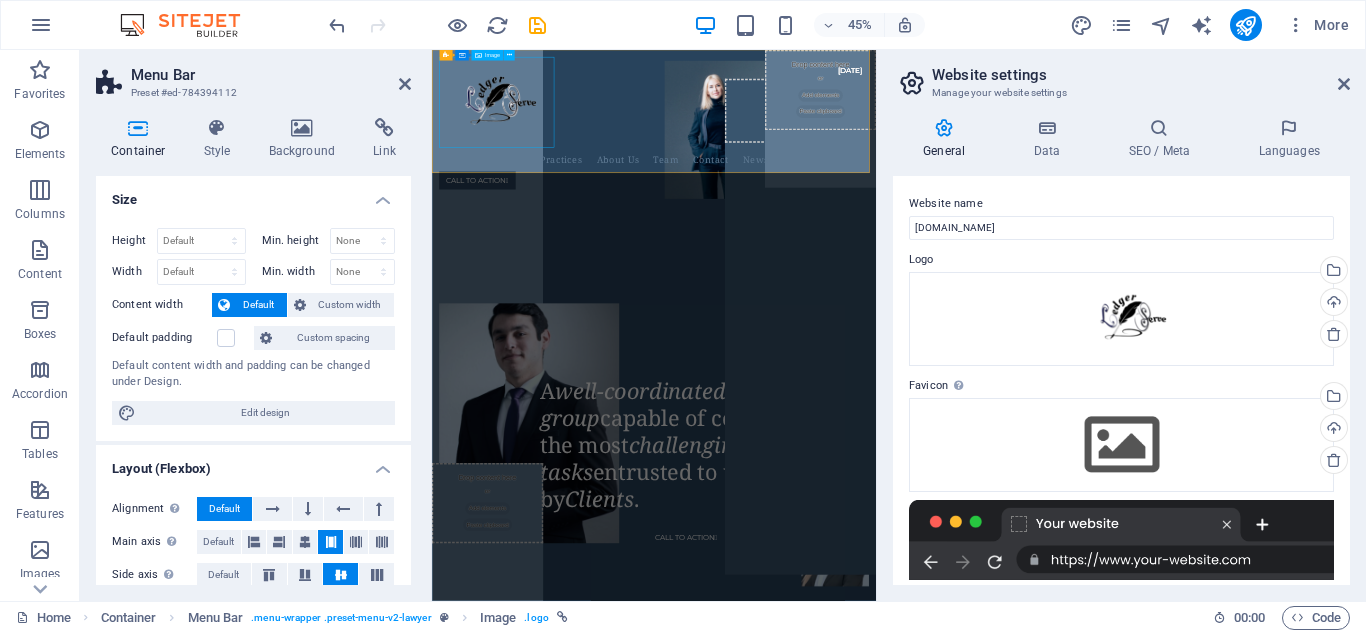 click at bounding box center [901, 167] 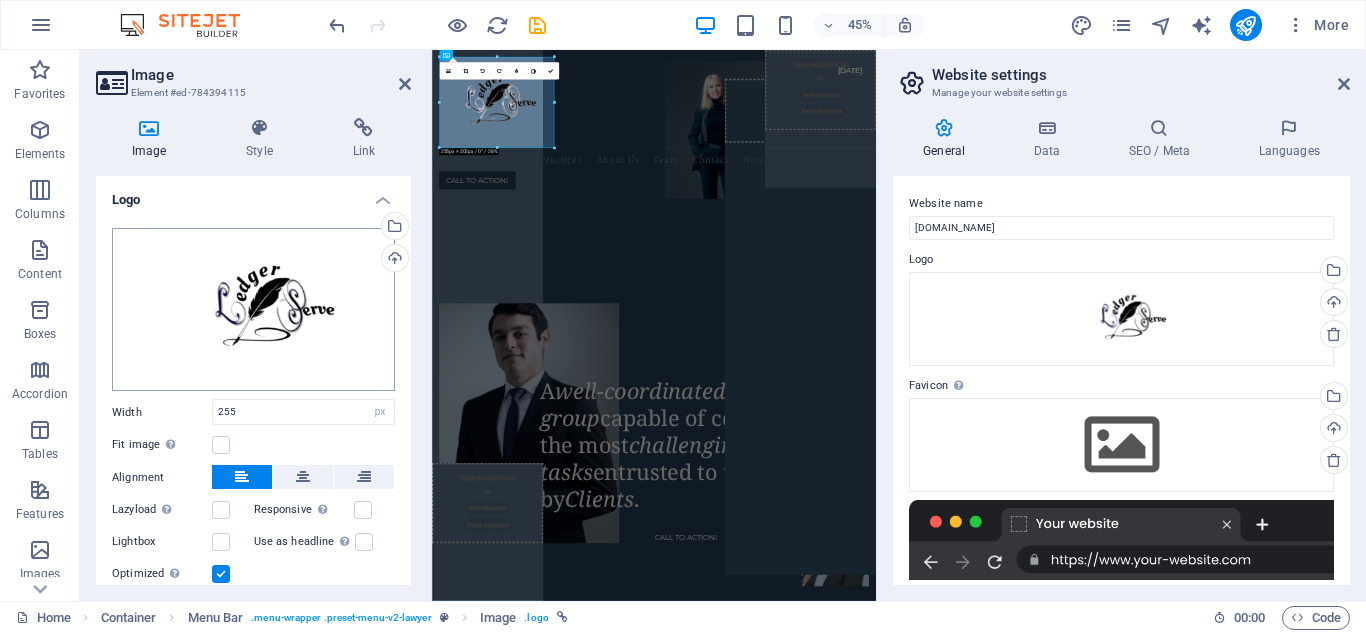 scroll, scrollTop: 67, scrollLeft: 0, axis: vertical 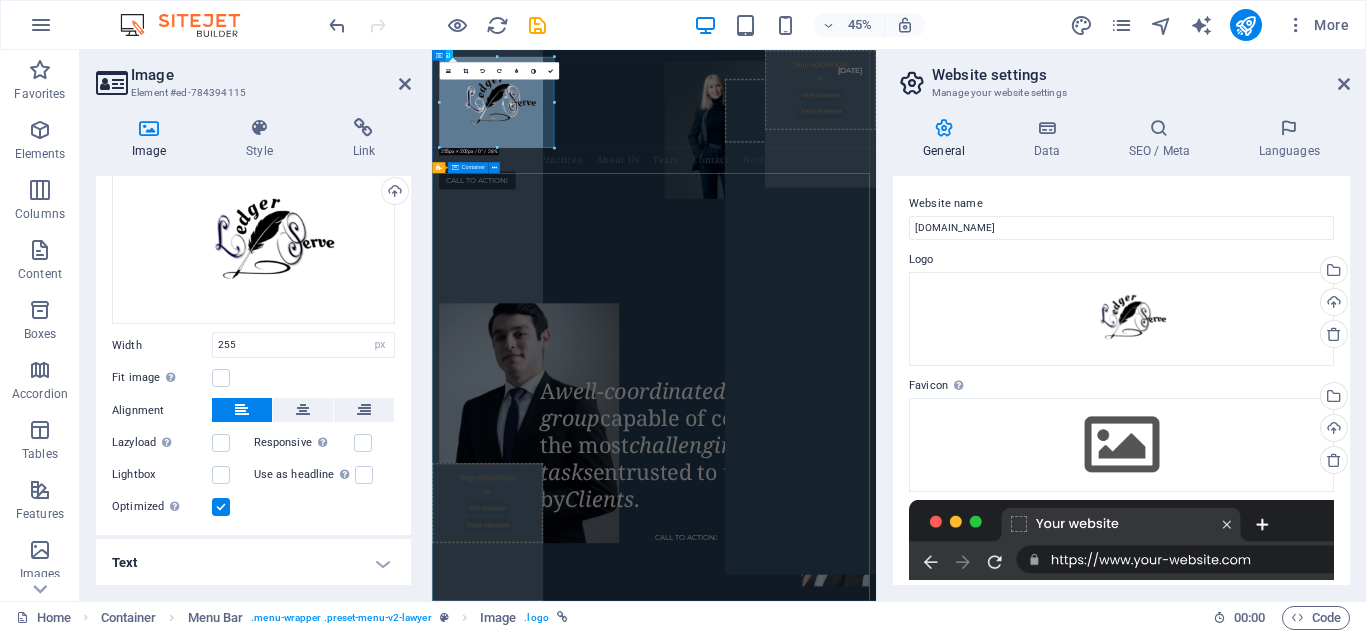 click on "A  well-coordinated lawyer group  capable of completing the most  challenging tasks  entrusted to us by  Clients . CALL TO ACTION   " at bounding box center [925, 472] 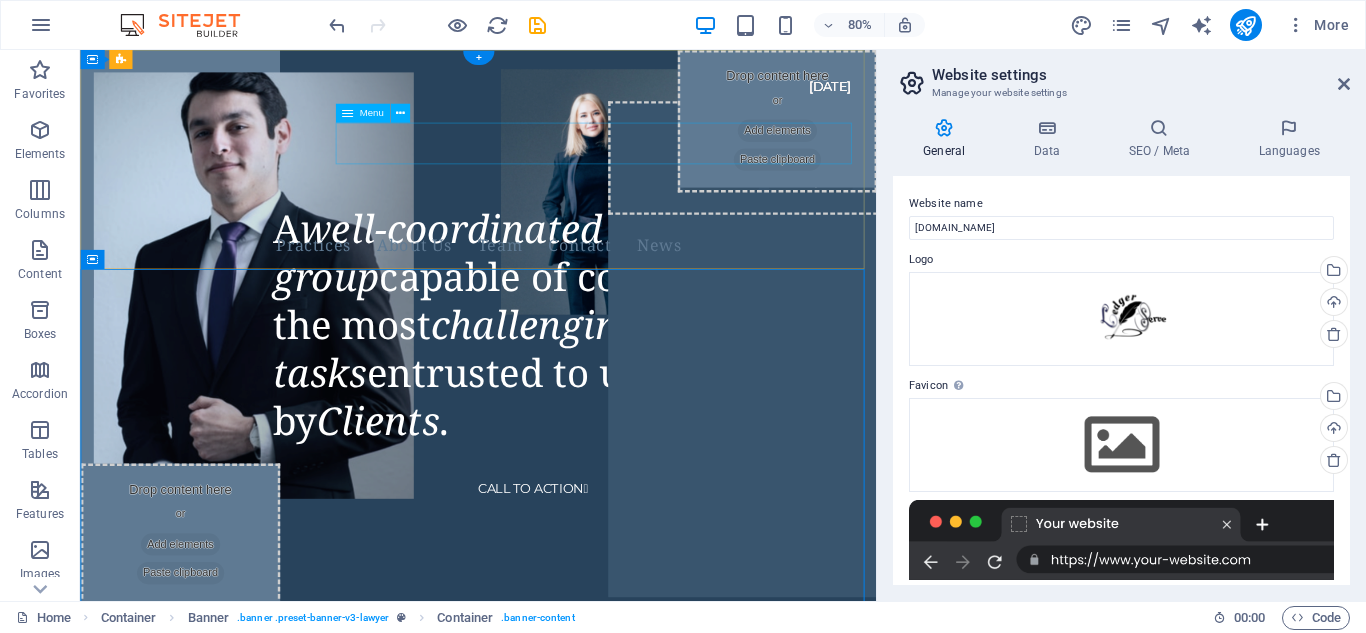 click on "Practices About Us Team Contact News" at bounding box center [577, 294] 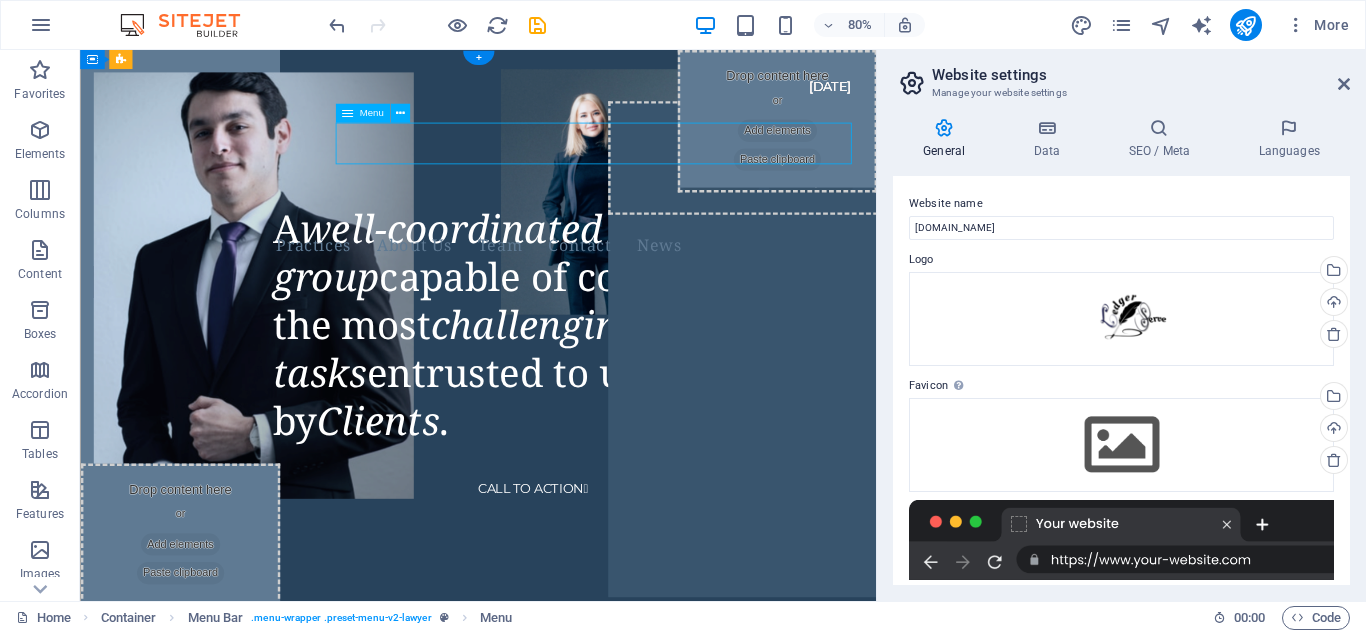 click on "Practices About Us Team Contact News" at bounding box center [577, 294] 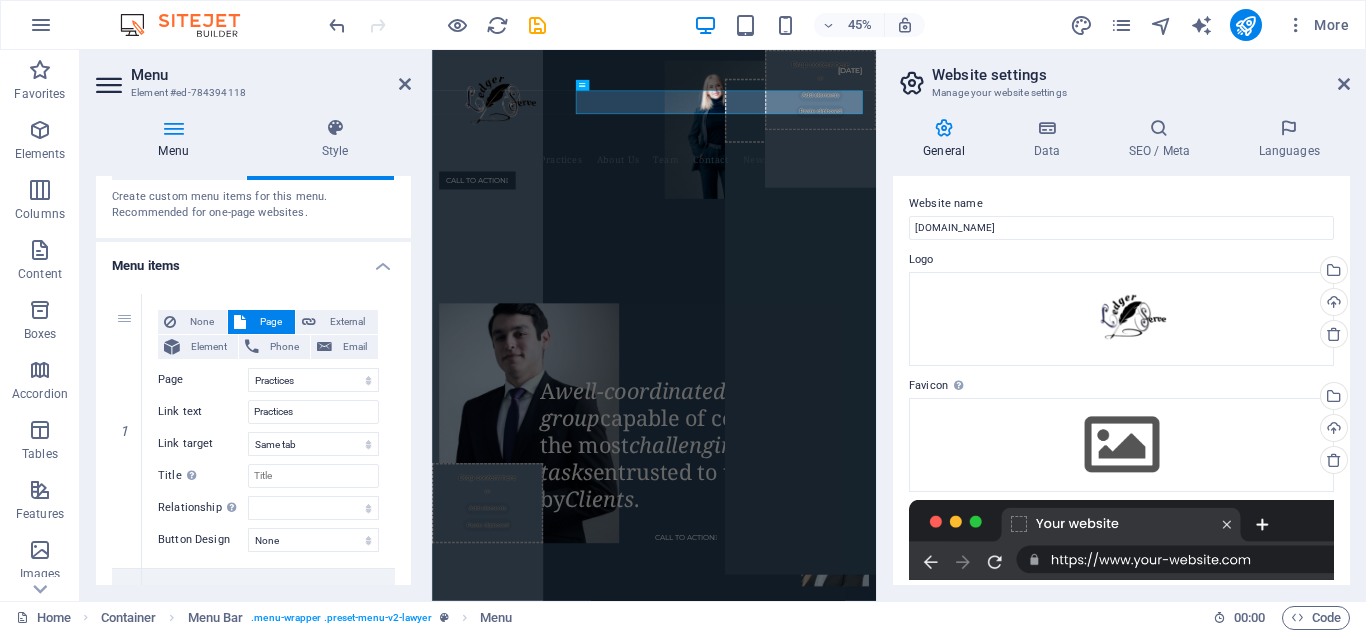 scroll, scrollTop: 100, scrollLeft: 0, axis: vertical 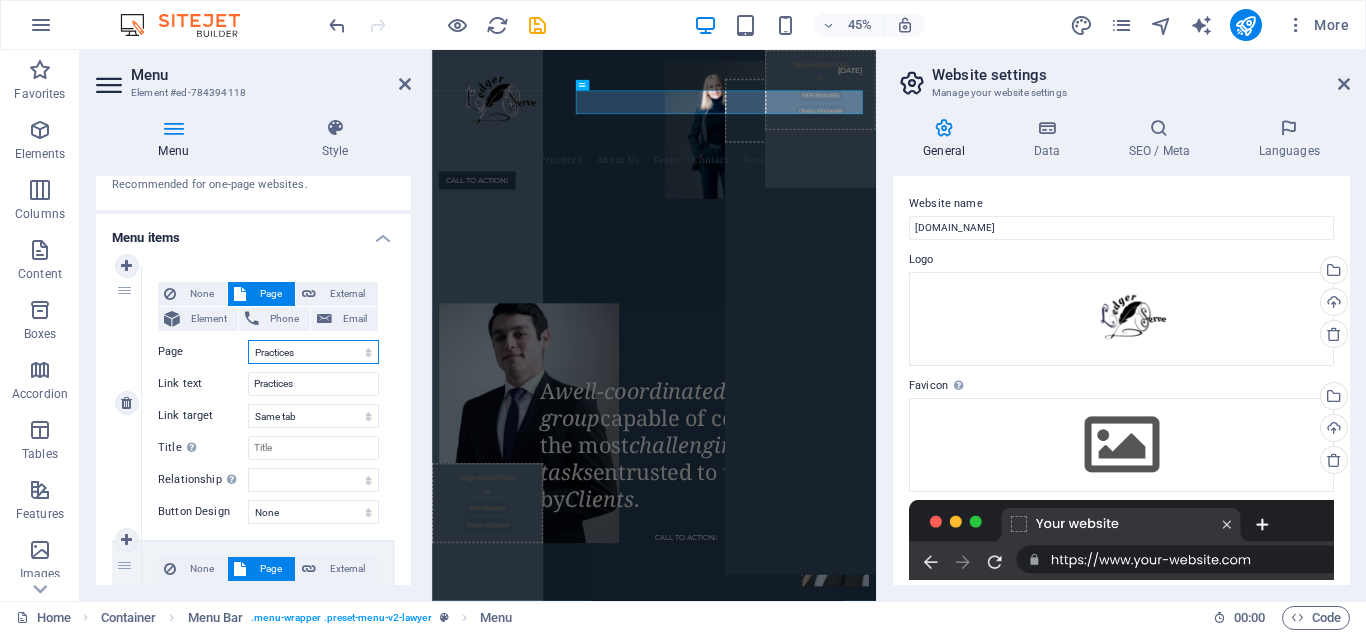 click on "Home Practices About Us Team Contact Us News Legal Notice Privacy" at bounding box center (313, 352) 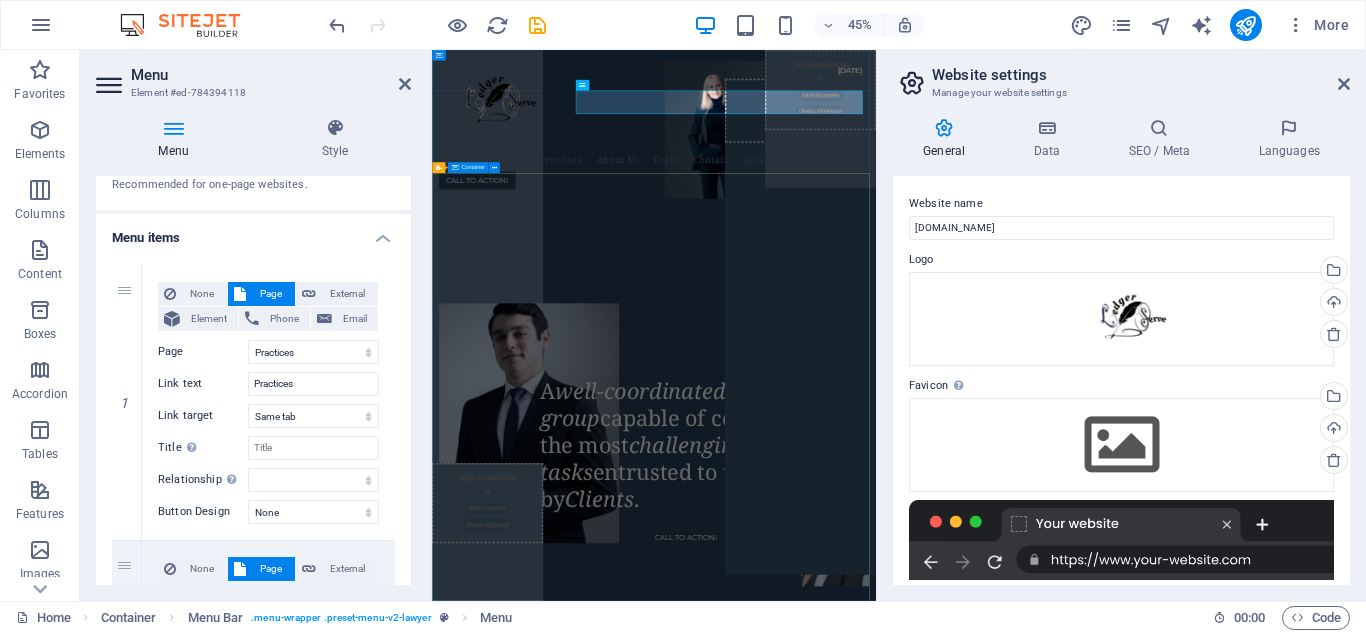 click on "A  well-coordinated lawyer group  capable of completing the most  challenging tasks  entrusted to us by  Clients . CALL TO ACTION   " at bounding box center (925, 472) 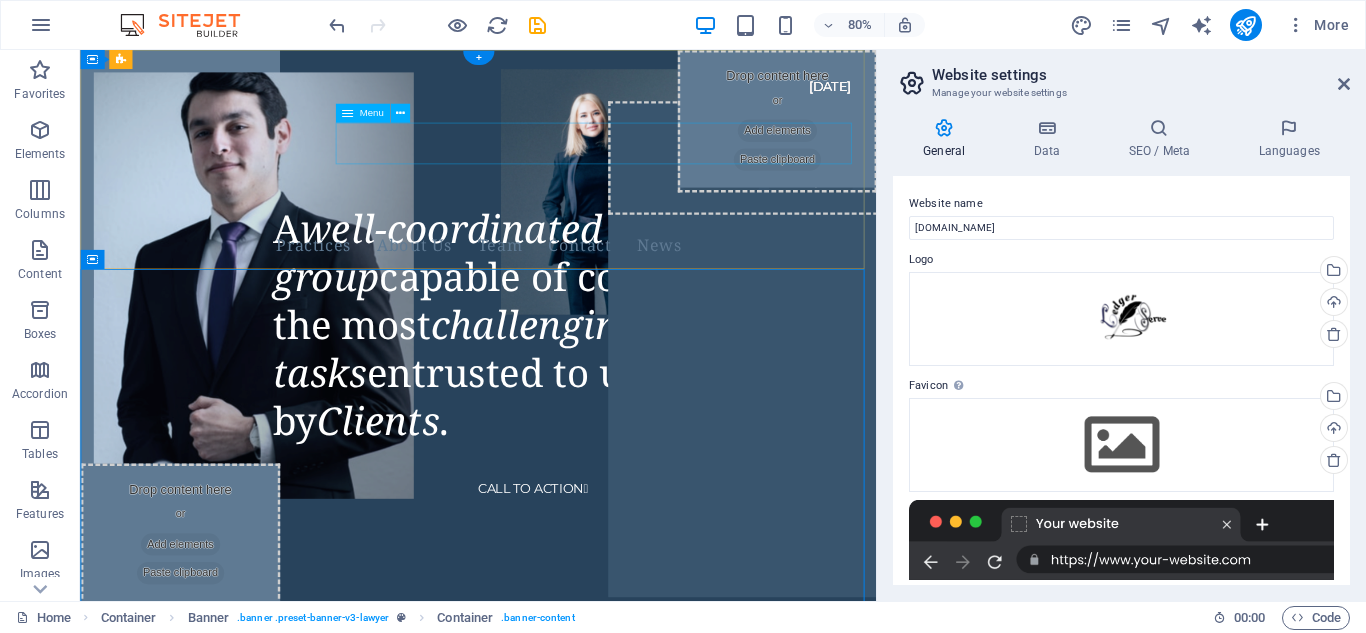 click on "Practices About Us Team Contact News" at bounding box center [577, 294] 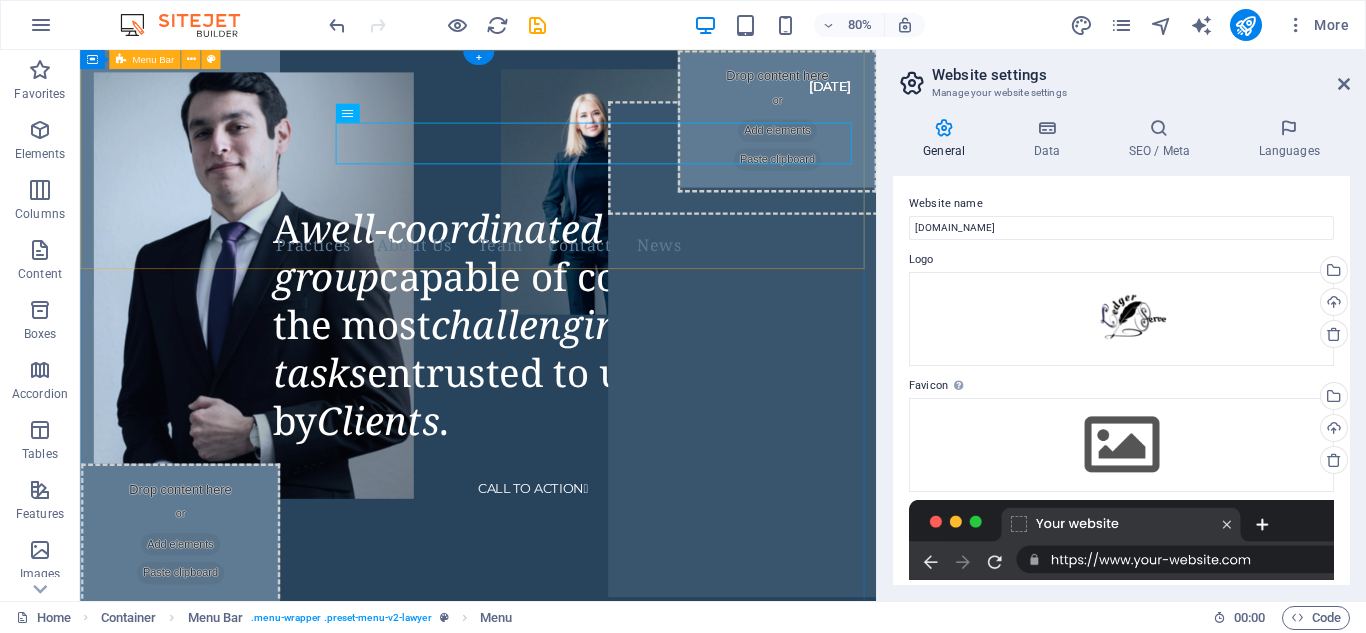 click on "Practices About Us Team Contact News CALL TO ACTION   " at bounding box center [577, 213] 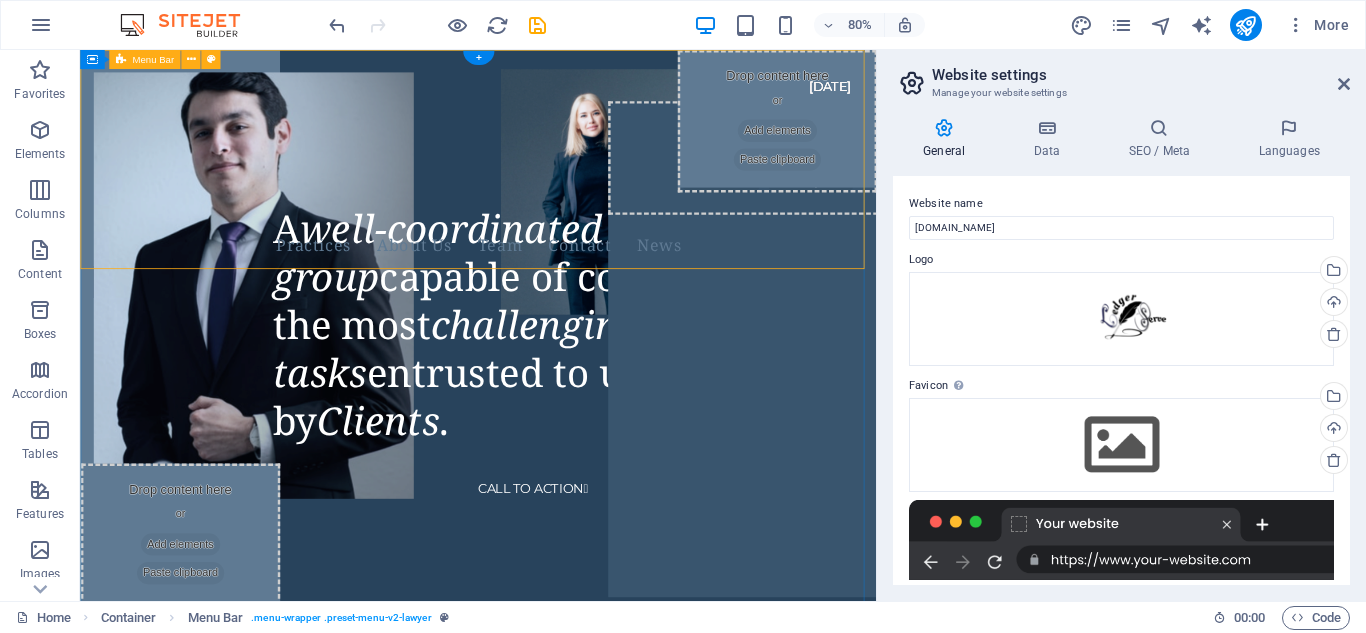 click on "Practices About Us Team Contact News CALL TO ACTION   " at bounding box center (577, 213) 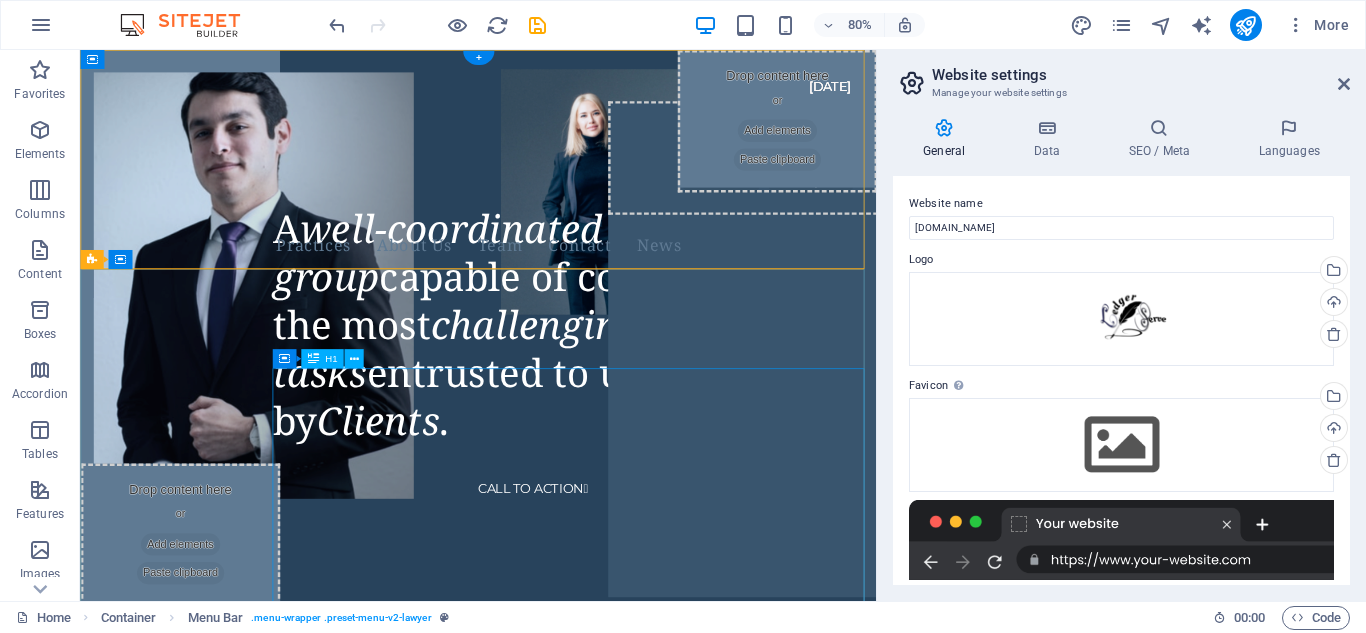 click on "A  well-coordinated lawyer group  capable of completing the most  challenging tasks  entrusted to us by  Clients ." at bounding box center (697, 393) 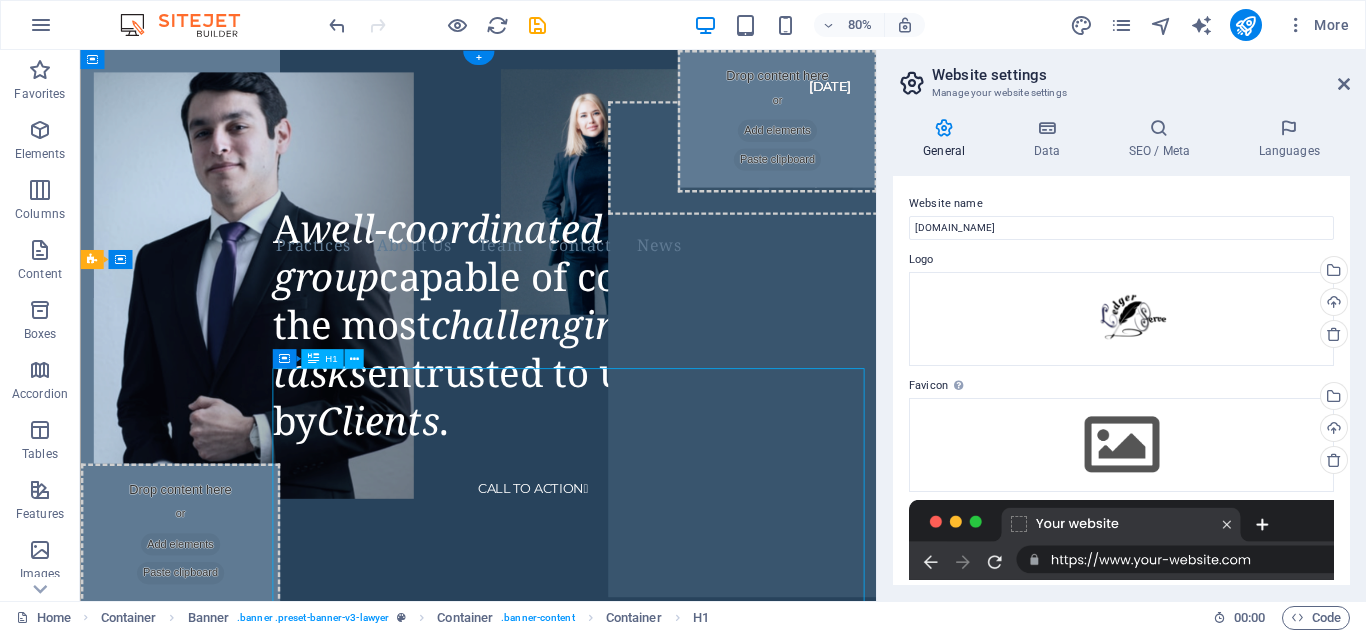 click on "A  well-coordinated lawyer group  capable of completing the most  challenging tasks  entrusted to us by  Clients ." at bounding box center [697, 393] 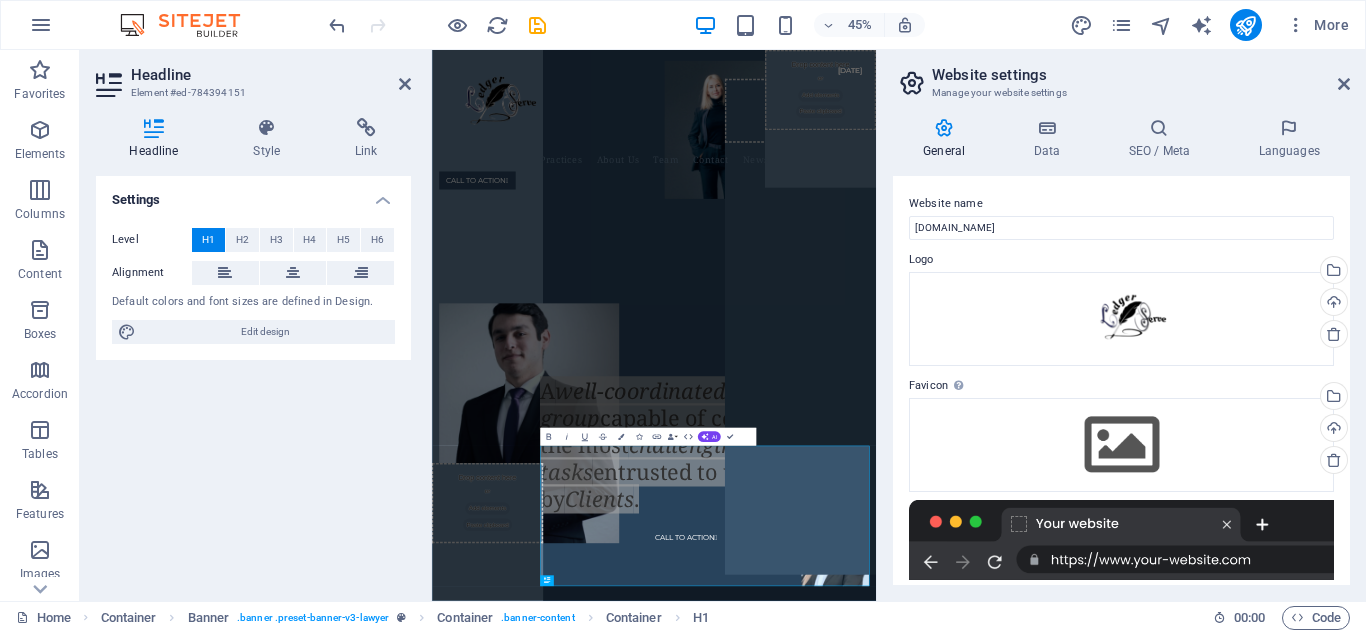 click on "Settings Level H1 H2 H3 H4 H5 H6 Alignment Default colors and font sizes are defined in Design. Edit design" at bounding box center (253, 380) 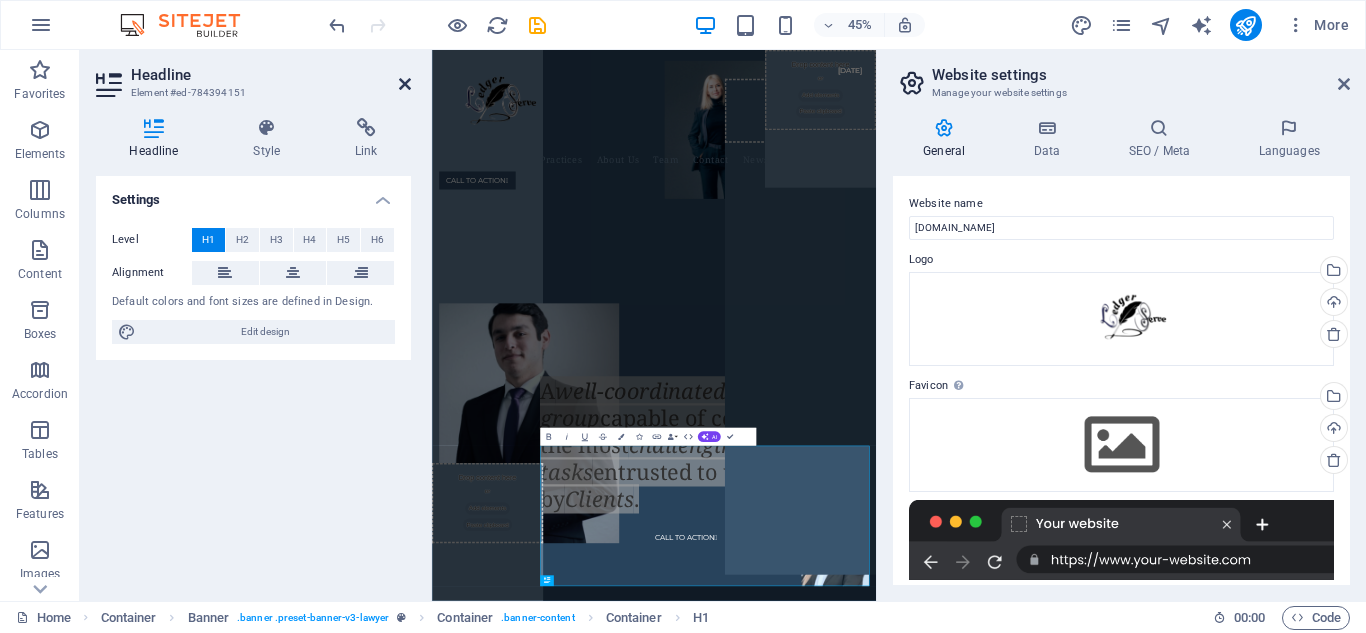 click at bounding box center [405, 84] 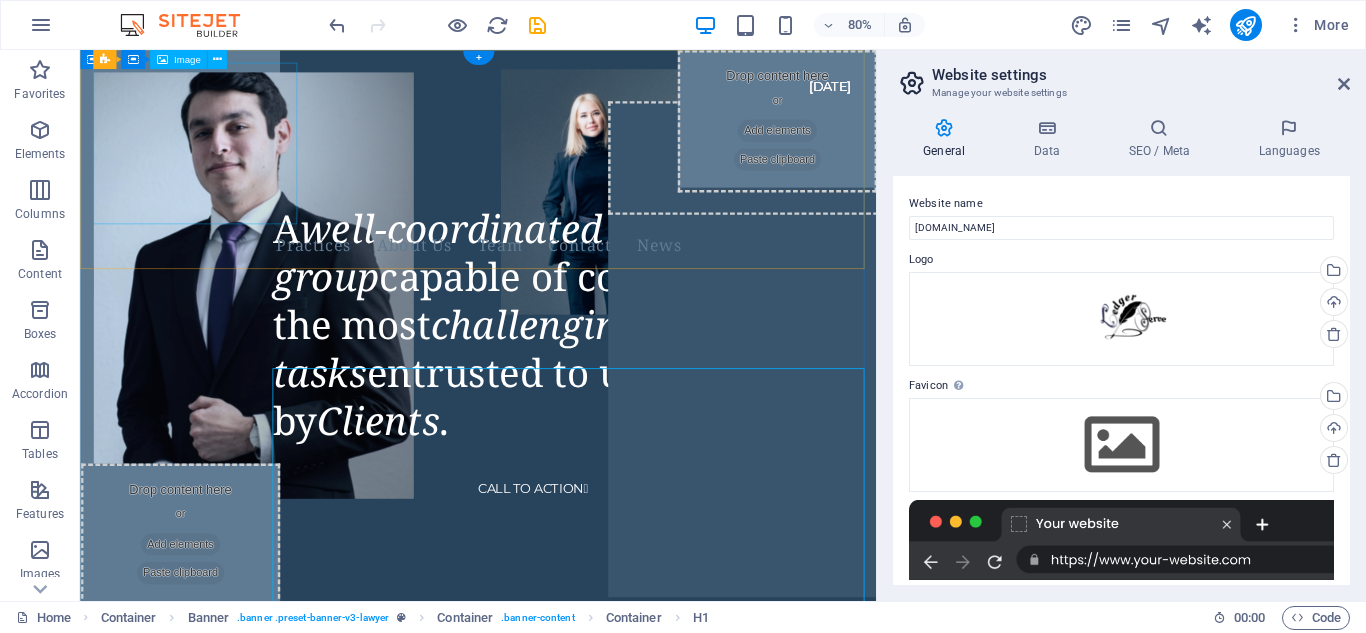click at bounding box center [553, 167] 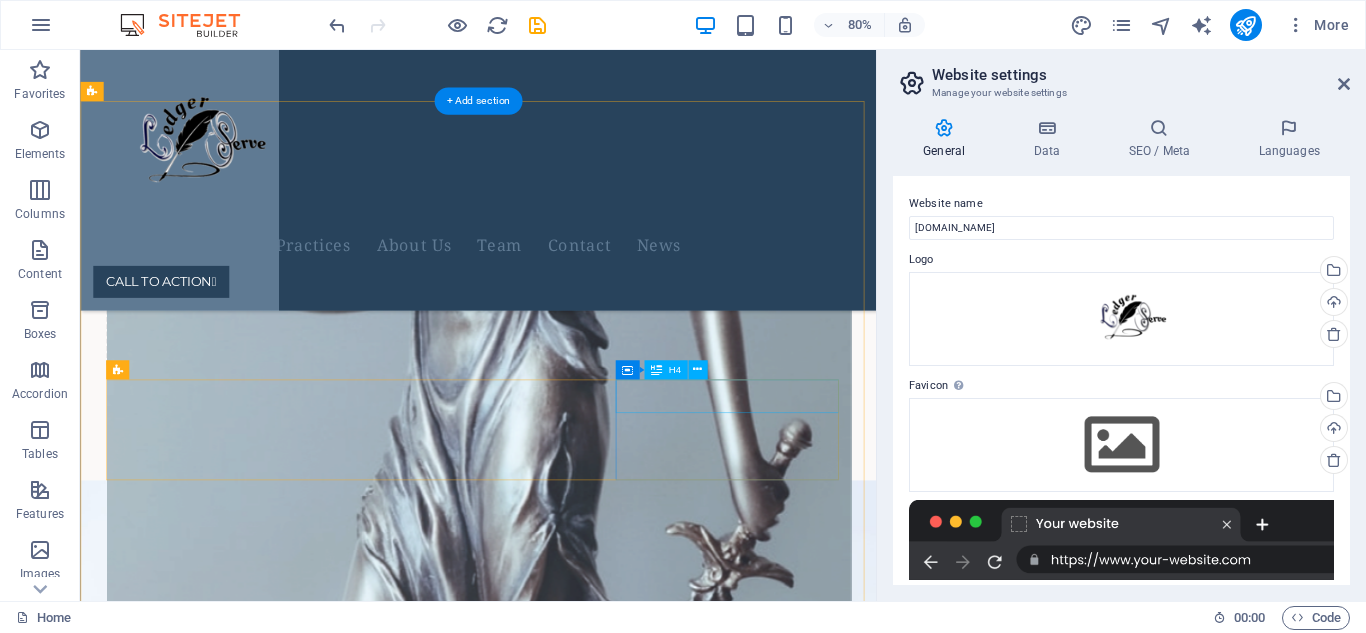 scroll, scrollTop: 8221, scrollLeft: 0, axis: vertical 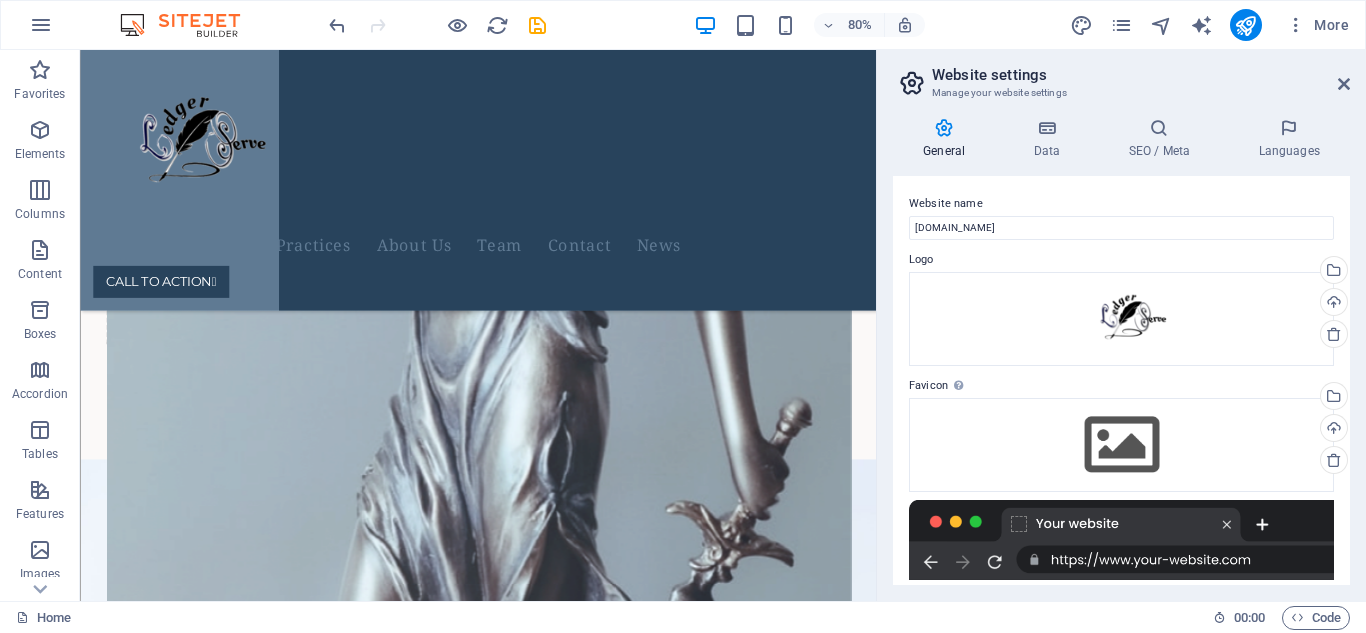 click at bounding box center [912, 83] 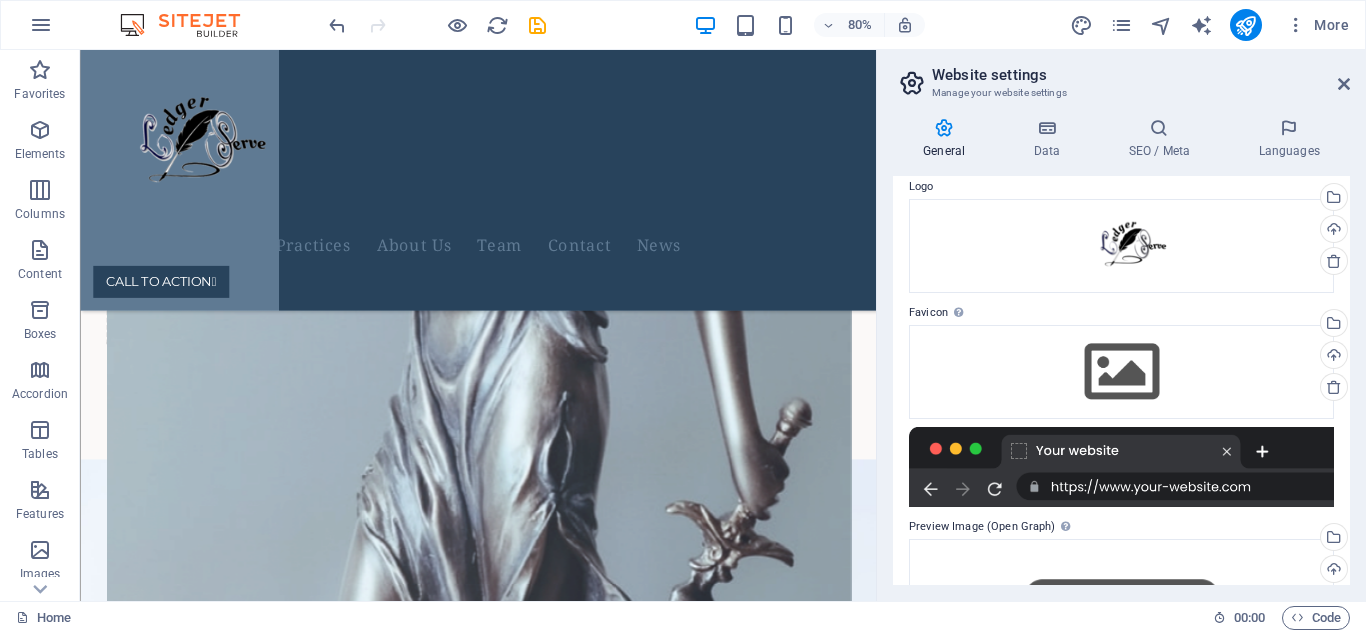 scroll, scrollTop: 0, scrollLeft: 0, axis: both 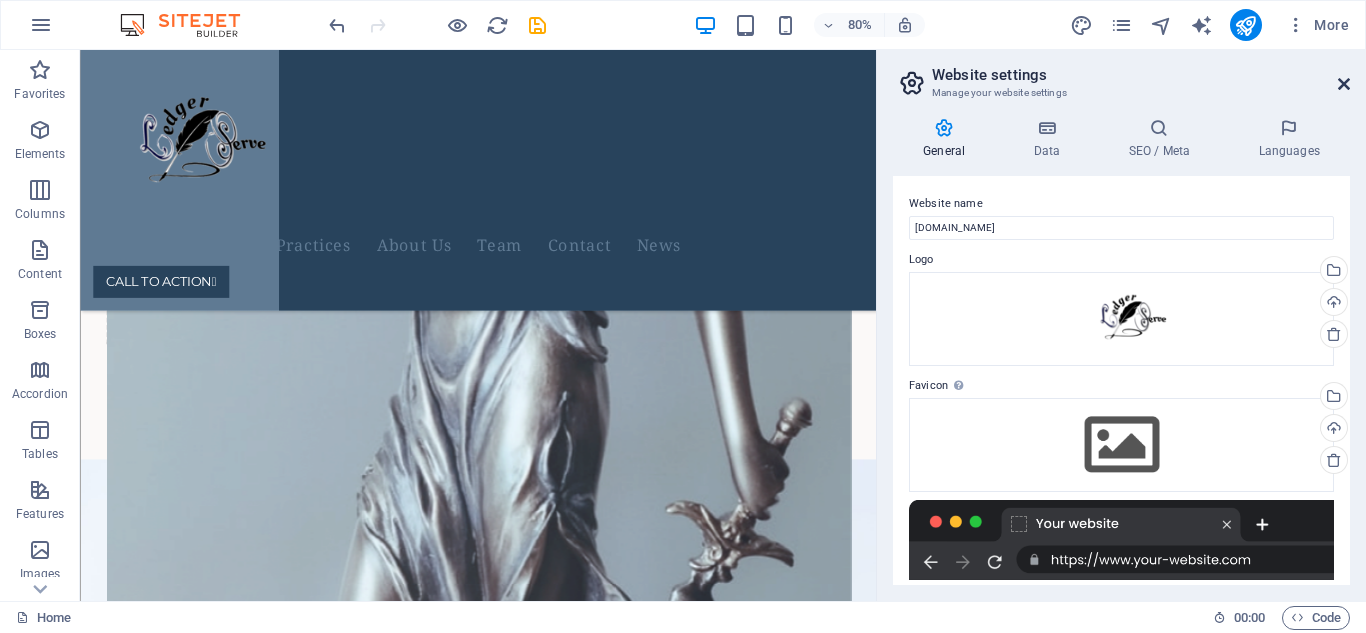 drag, startPoint x: 1348, startPoint y: 84, endPoint x: 1227, endPoint y: 25, distance: 134.61798 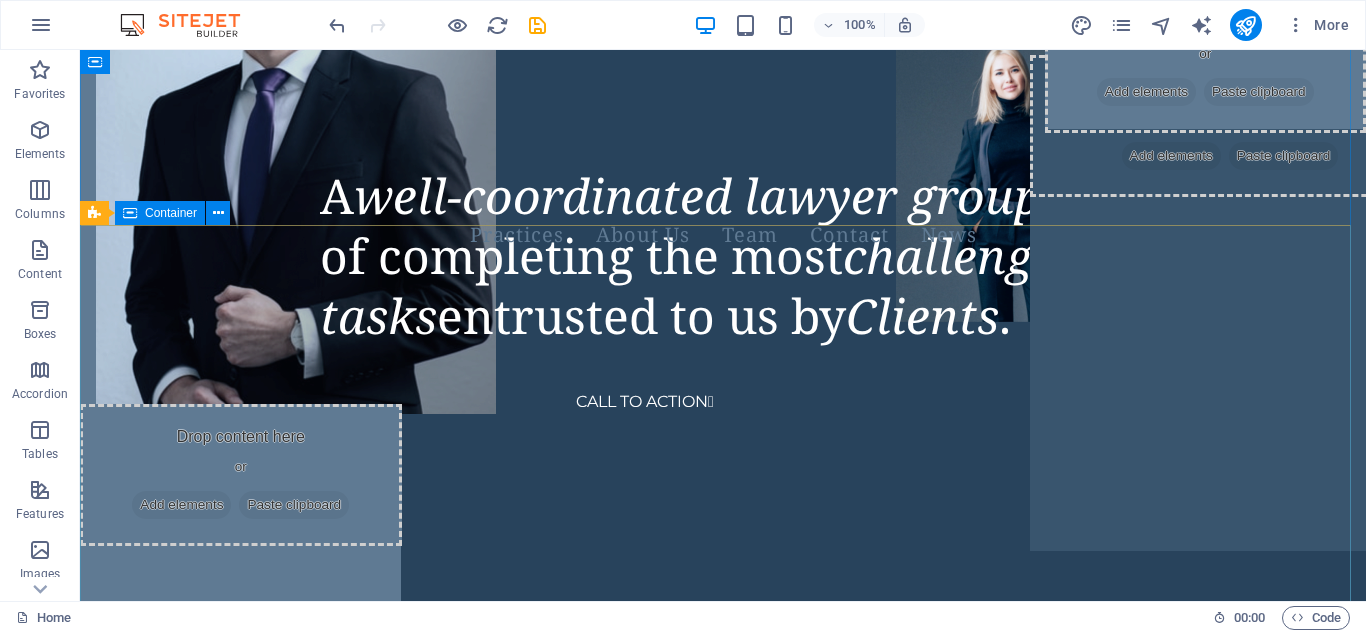 scroll, scrollTop: 0, scrollLeft: 0, axis: both 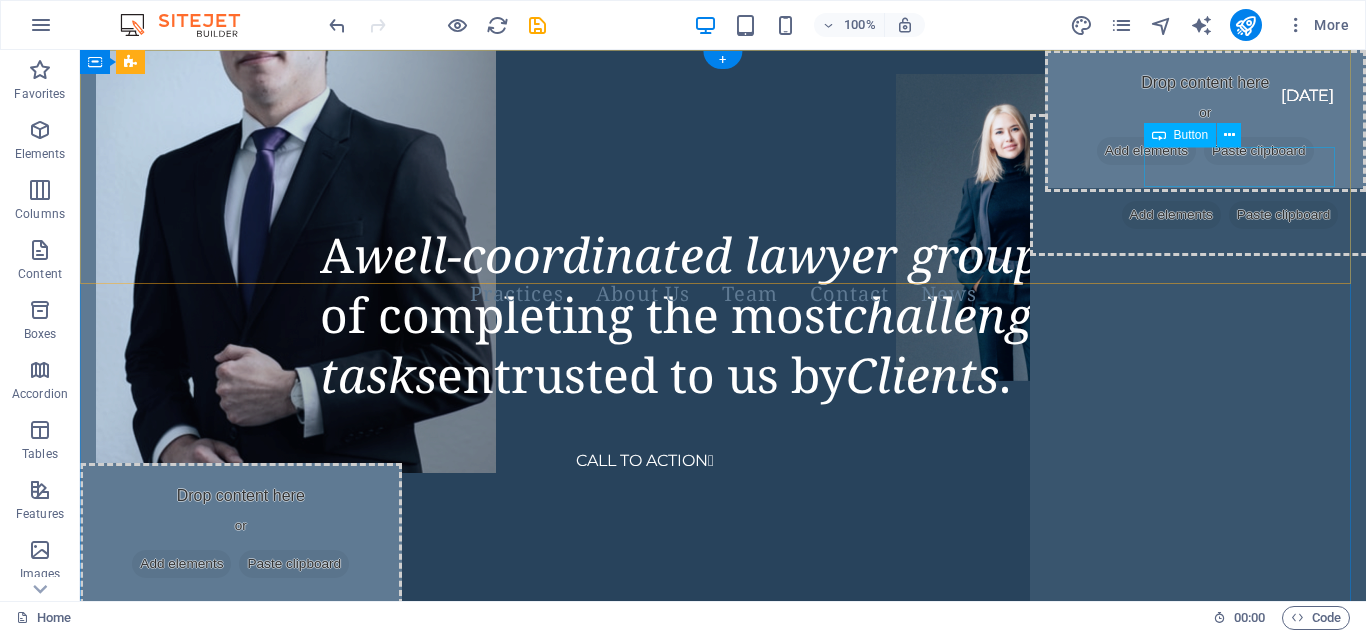 click on "CALL TO ACTION   " at bounding box center (723, 340) 